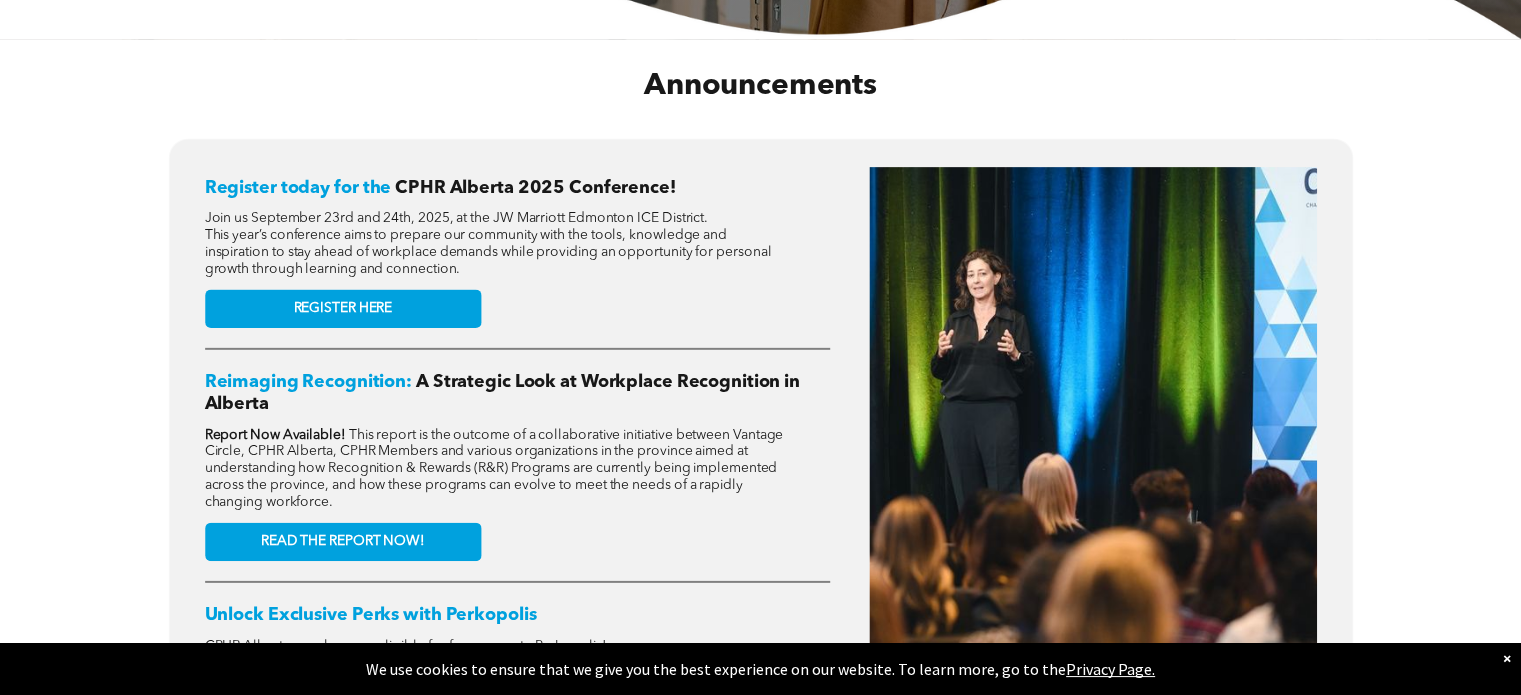scroll, scrollTop: 730, scrollLeft: 0, axis: vertical 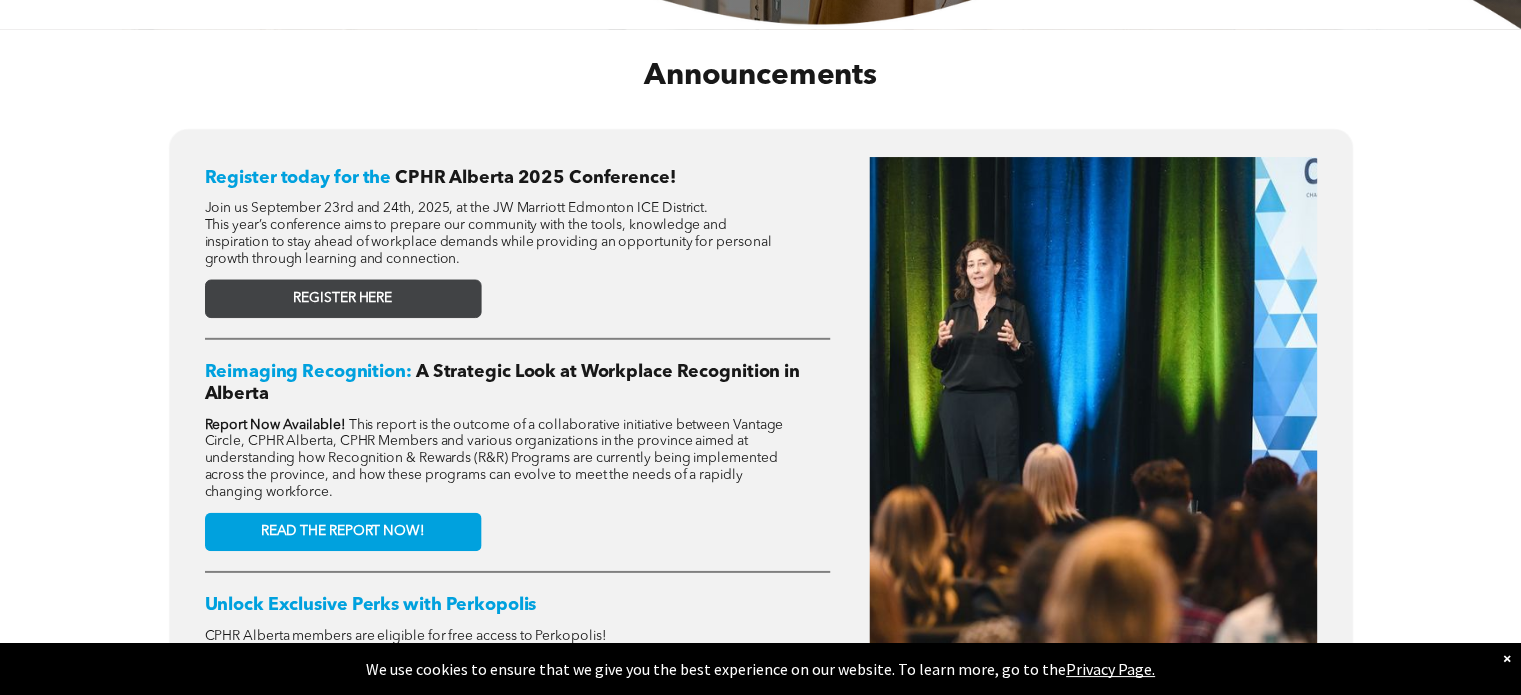 click on "REGISTER HERE" at bounding box center (342, 298) 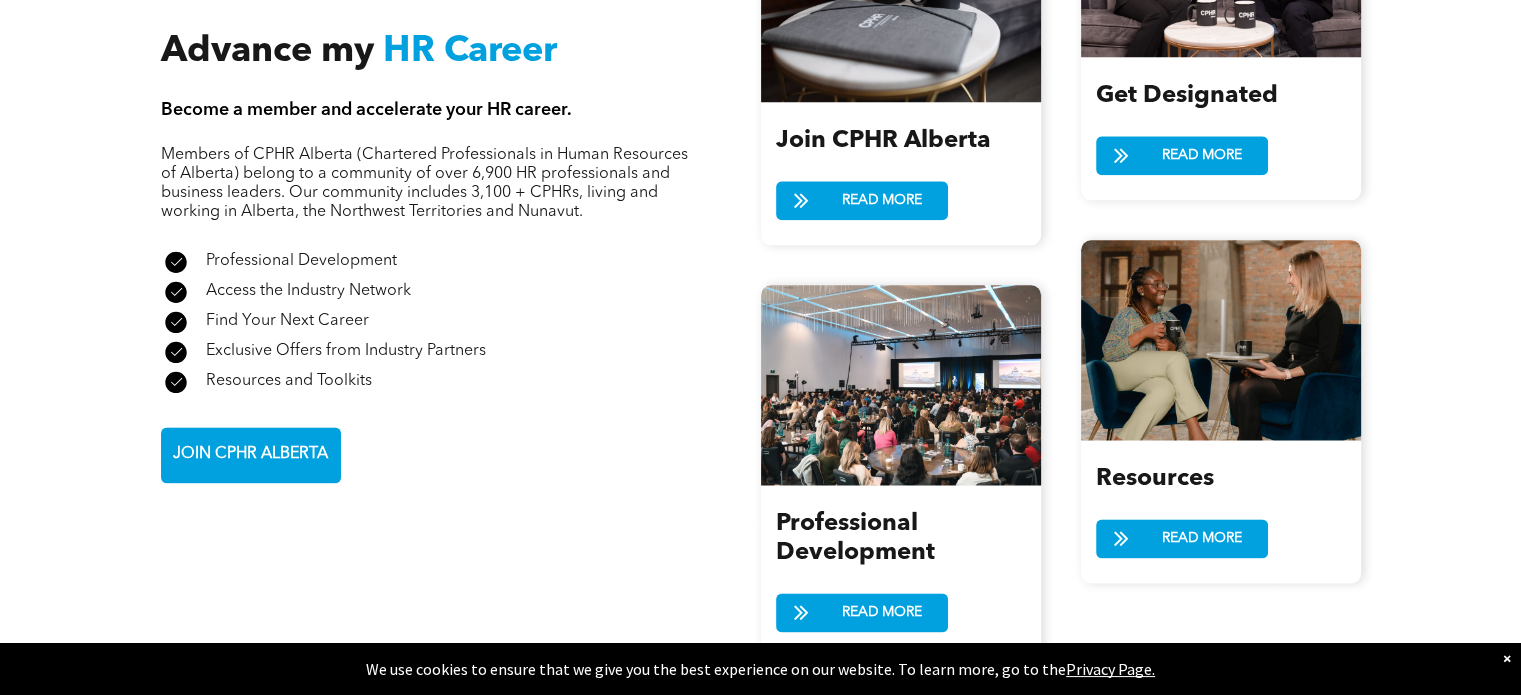 scroll, scrollTop: 2611, scrollLeft: 0, axis: vertical 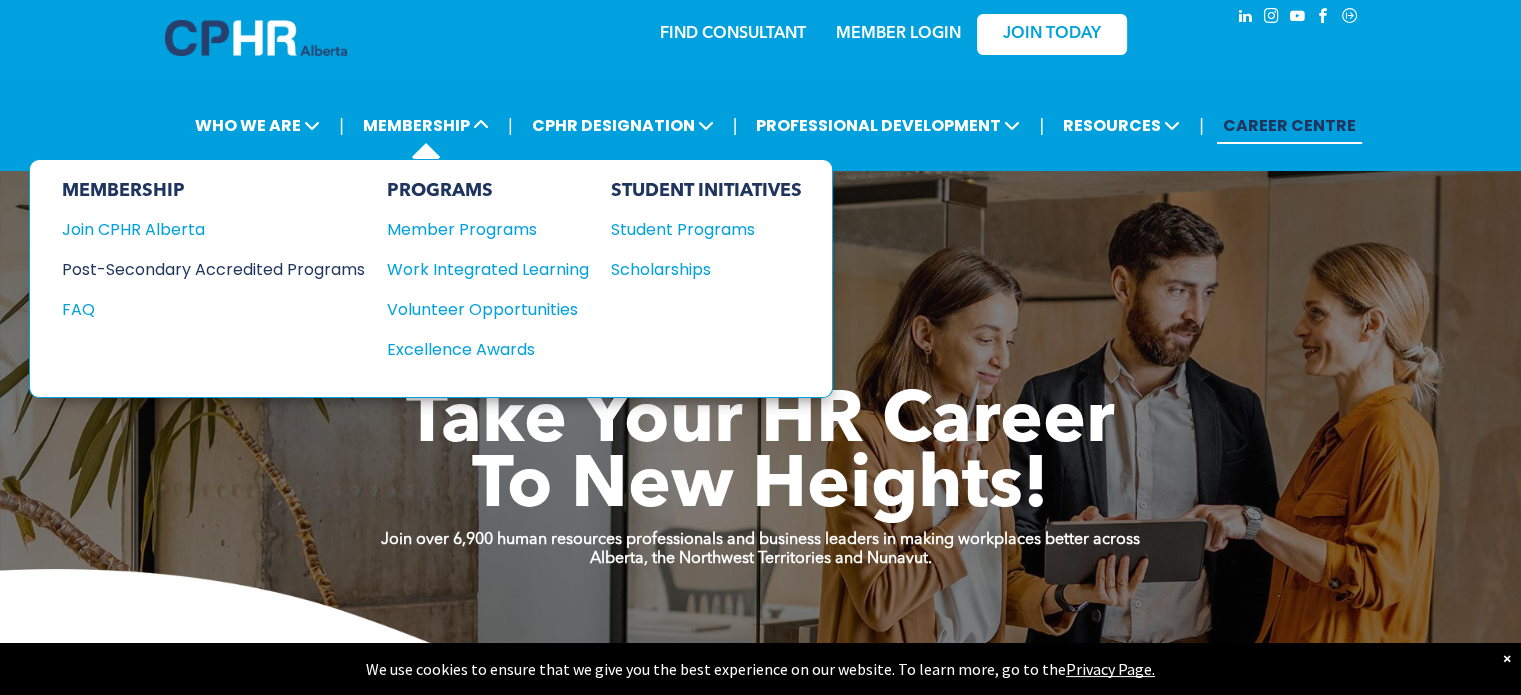 click on "Post-Secondary Accredited Programs" at bounding box center (198, 269) 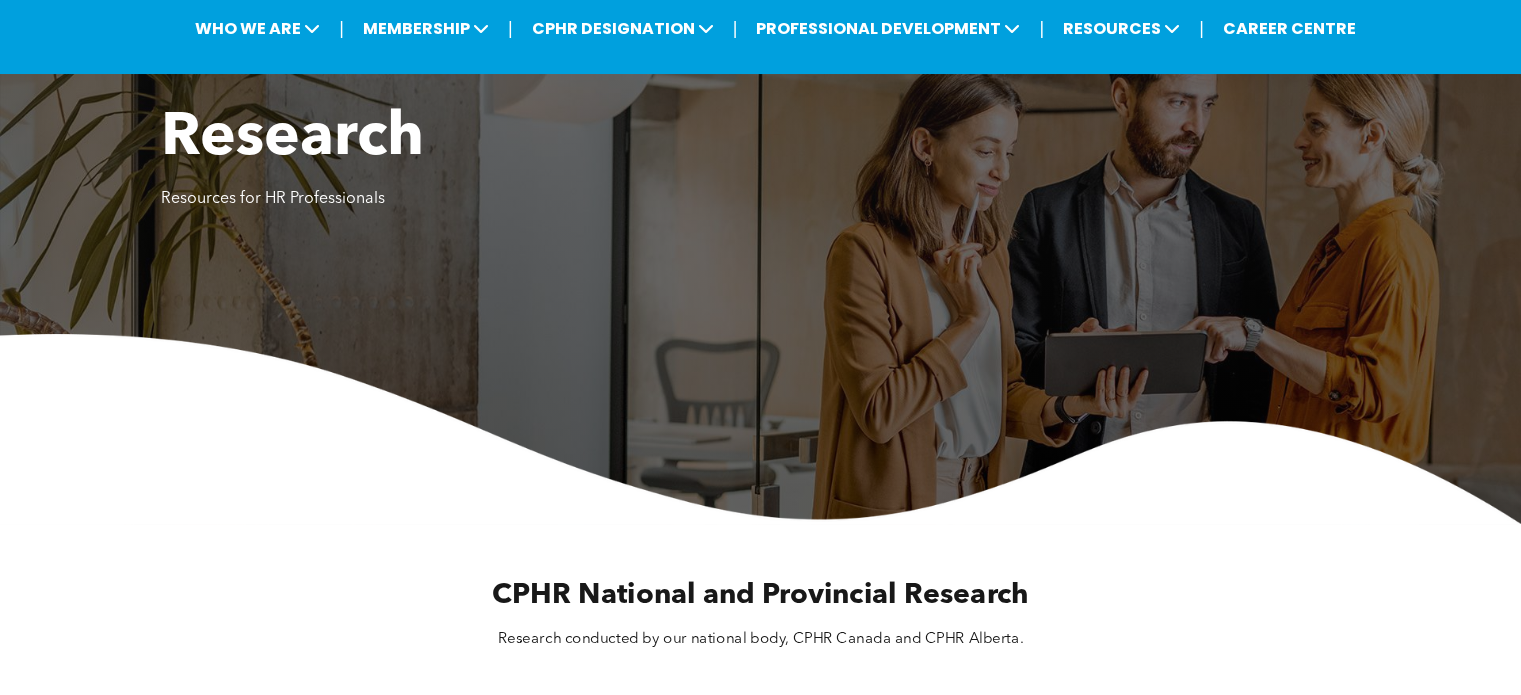 scroll, scrollTop: 0, scrollLeft: 0, axis: both 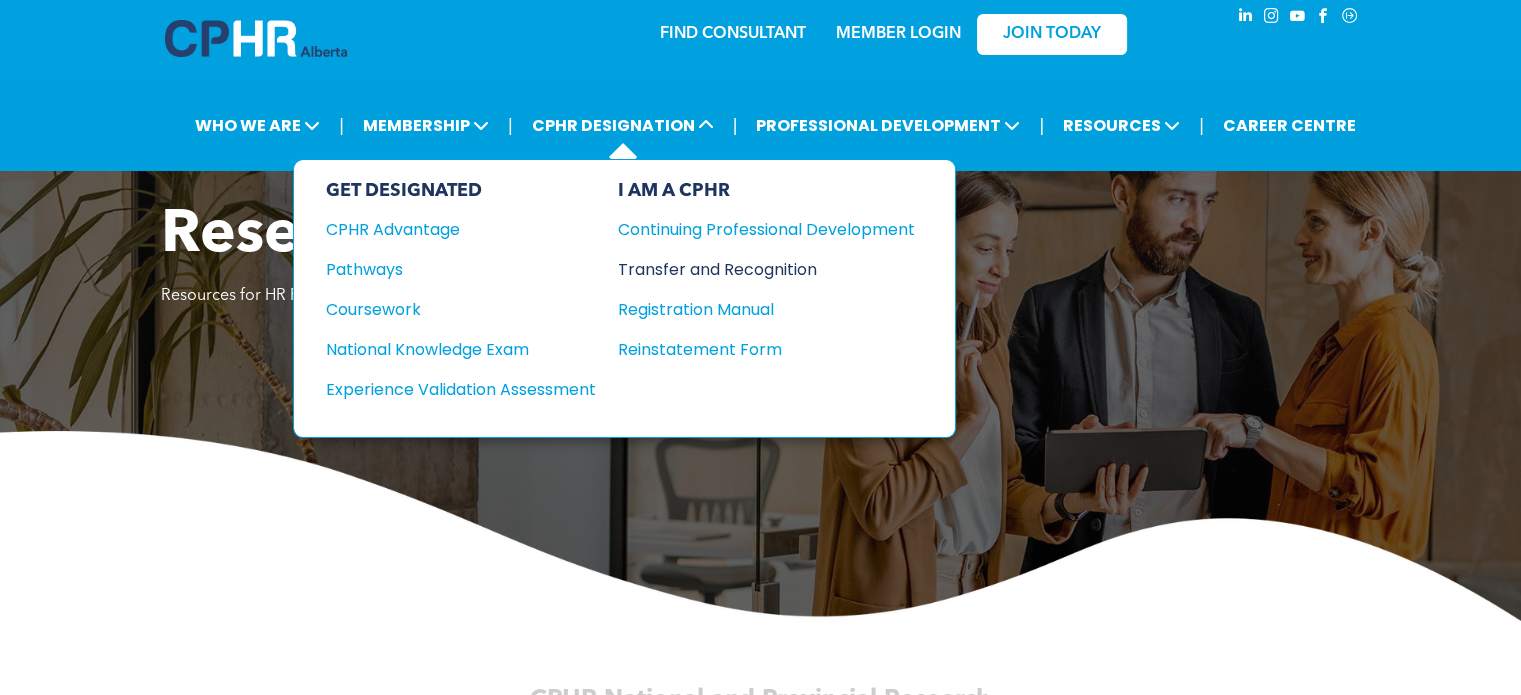 click on "Transfer and Recognition" at bounding box center (751, 269) 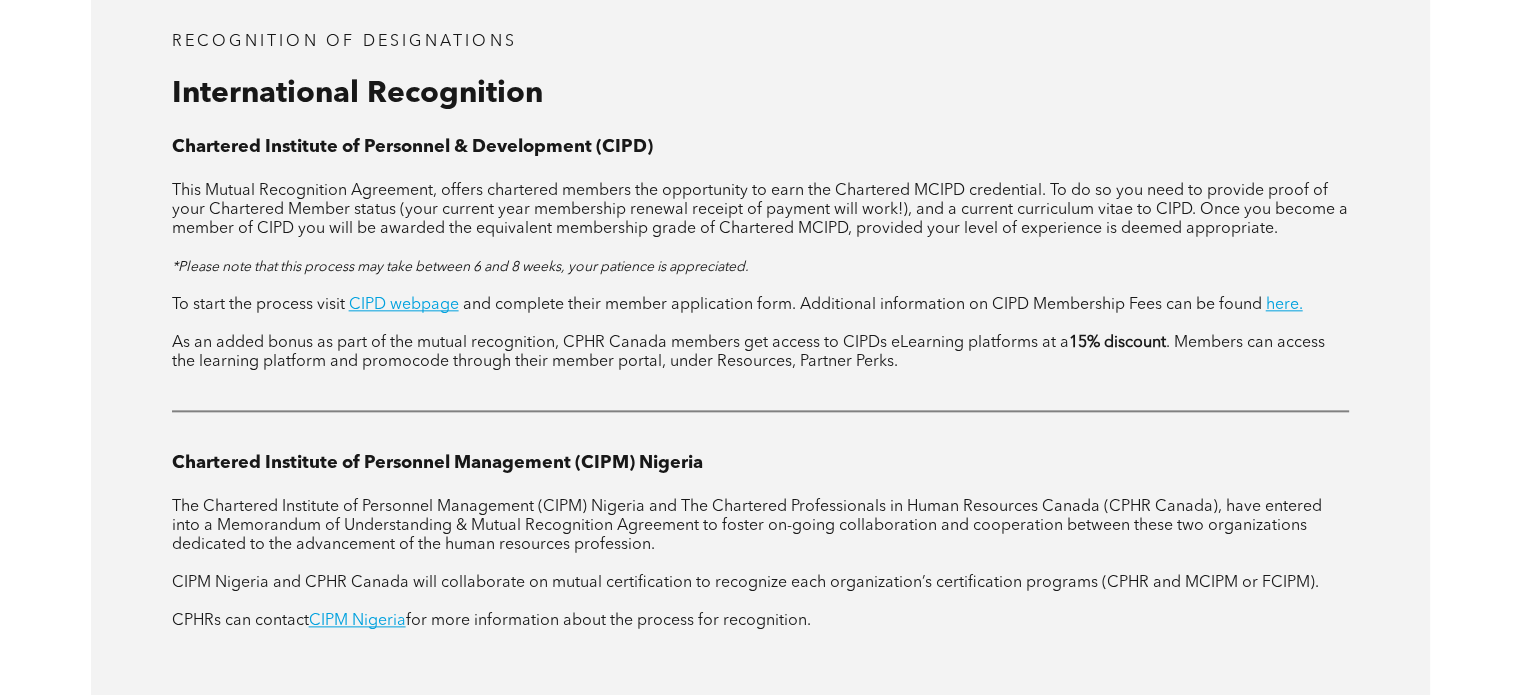 scroll, scrollTop: 2287, scrollLeft: 0, axis: vertical 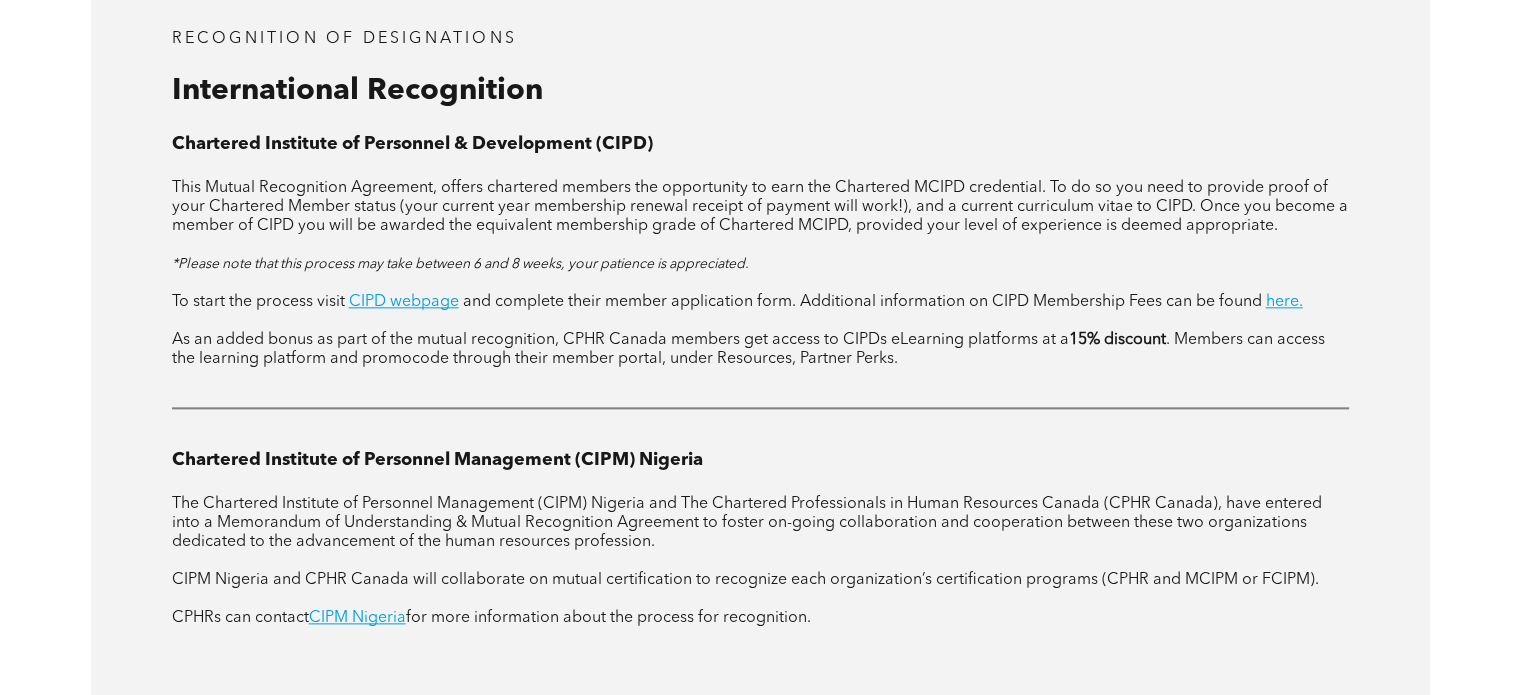drag, startPoint x: 711, startPoint y: 554, endPoint x: 512, endPoint y: 587, distance: 201.71762 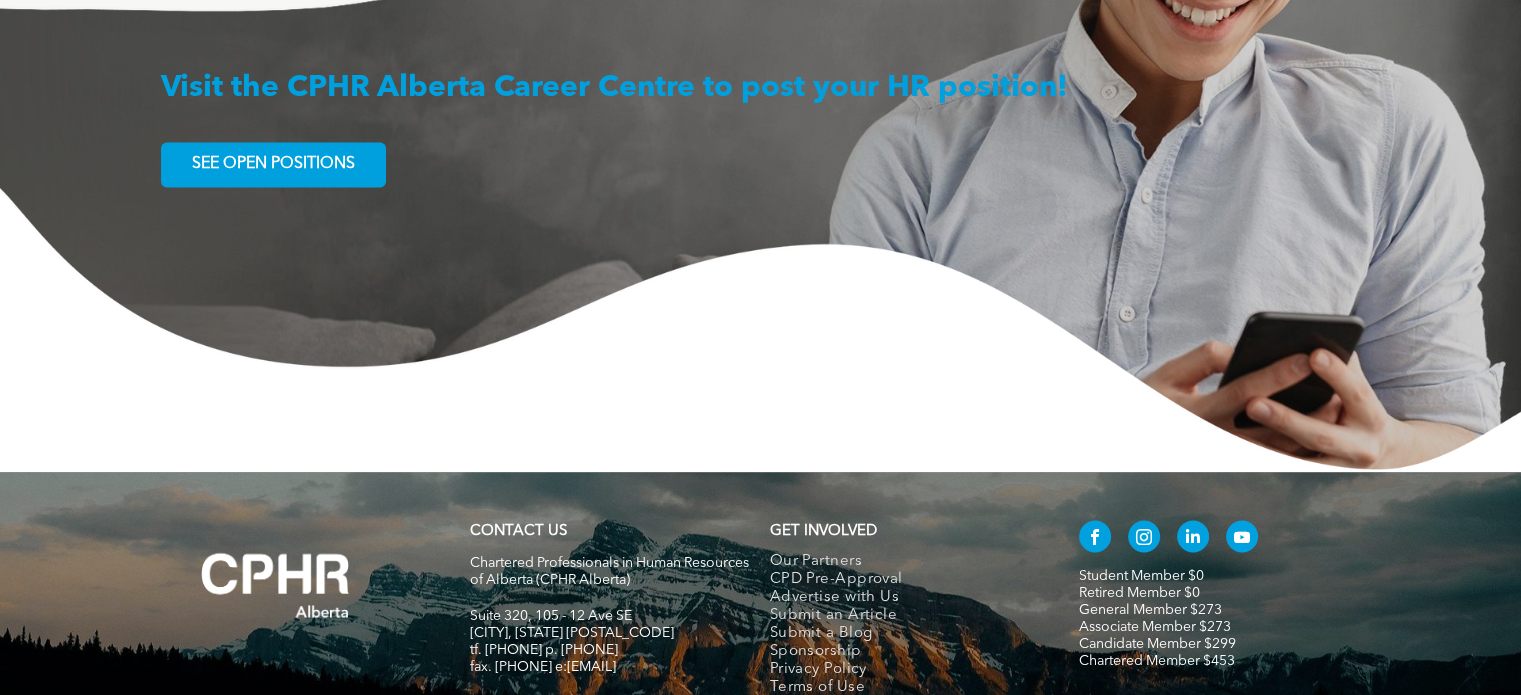 scroll, scrollTop: 3620, scrollLeft: 0, axis: vertical 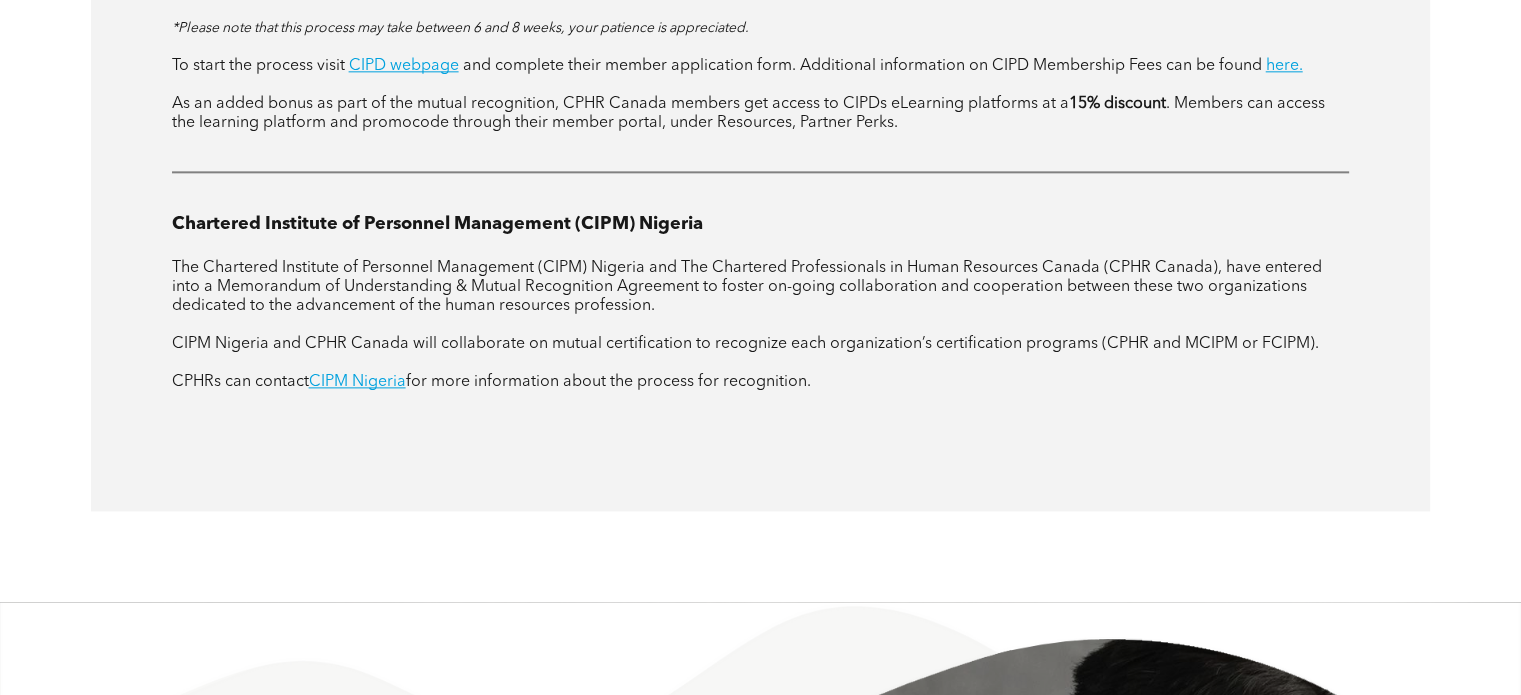 drag, startPoint x: 623, startPoint y: 512, endPoint x: 801, endPoint y: 547, distance: 181.40839 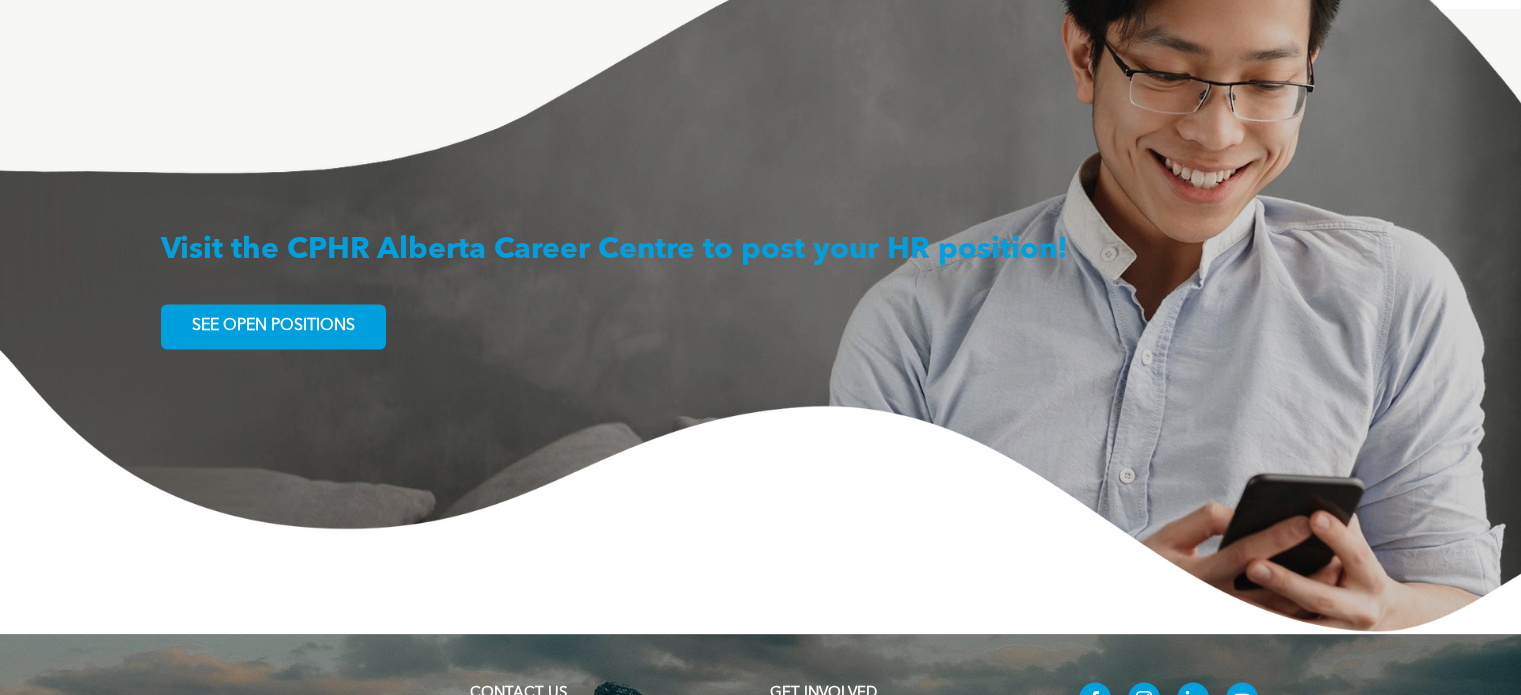 scroll, scrollTop: 3620, scrollLeft: 0, axis: vertical 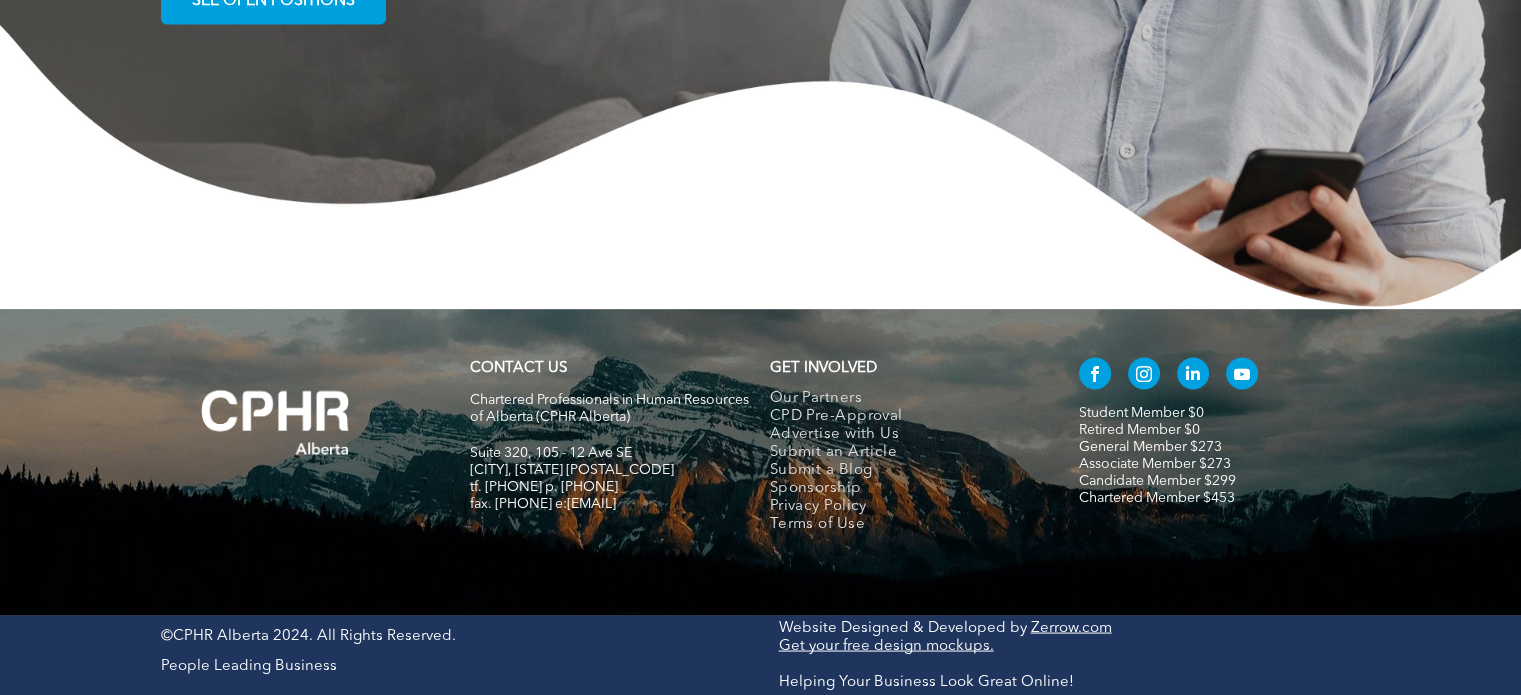 click on "CONTACT US
Chartered Professionals in Human Resources of Alberta (CPHR Alberta) Suite 320, 105 - 12 Ave SE Calgary, Alberta Canada T2G 1A1 tf. 1-800-668-6125 p. 403-209-2420   fax. 403-209-2401 e:info@cphrab.ca
GET INVOLVED
Our Partners
CPD Pre-Approval
Advertise with Us
Submit an Article
Submit a Blog
Sponsorship
Privacy Policy
Terms of Use
Student Member $0 Retired Member $0 General Member $273 Associate Member $273 Candidate Member $299 Chartered Member $453" at bounding box center (760, 462) 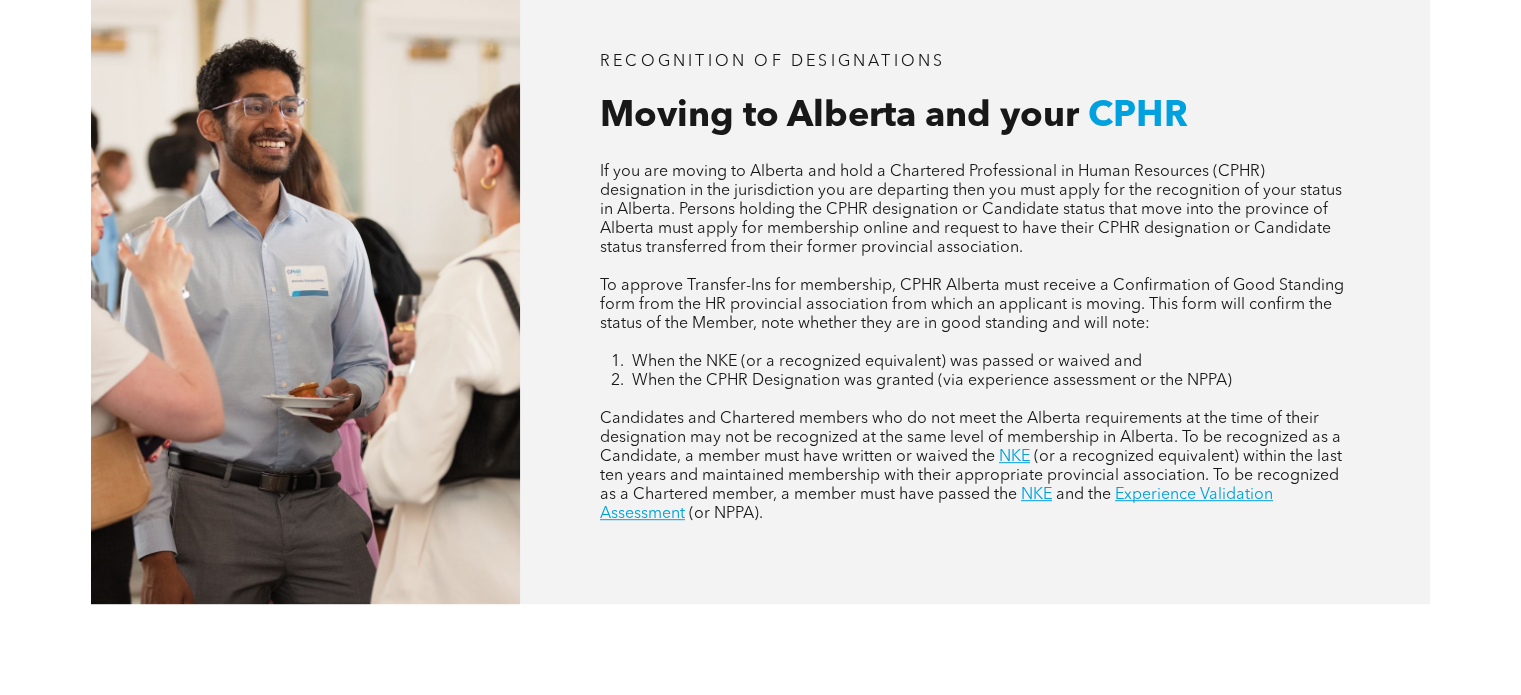 scroll, scrollTop: 0, scrollLeft: 0, axis: both 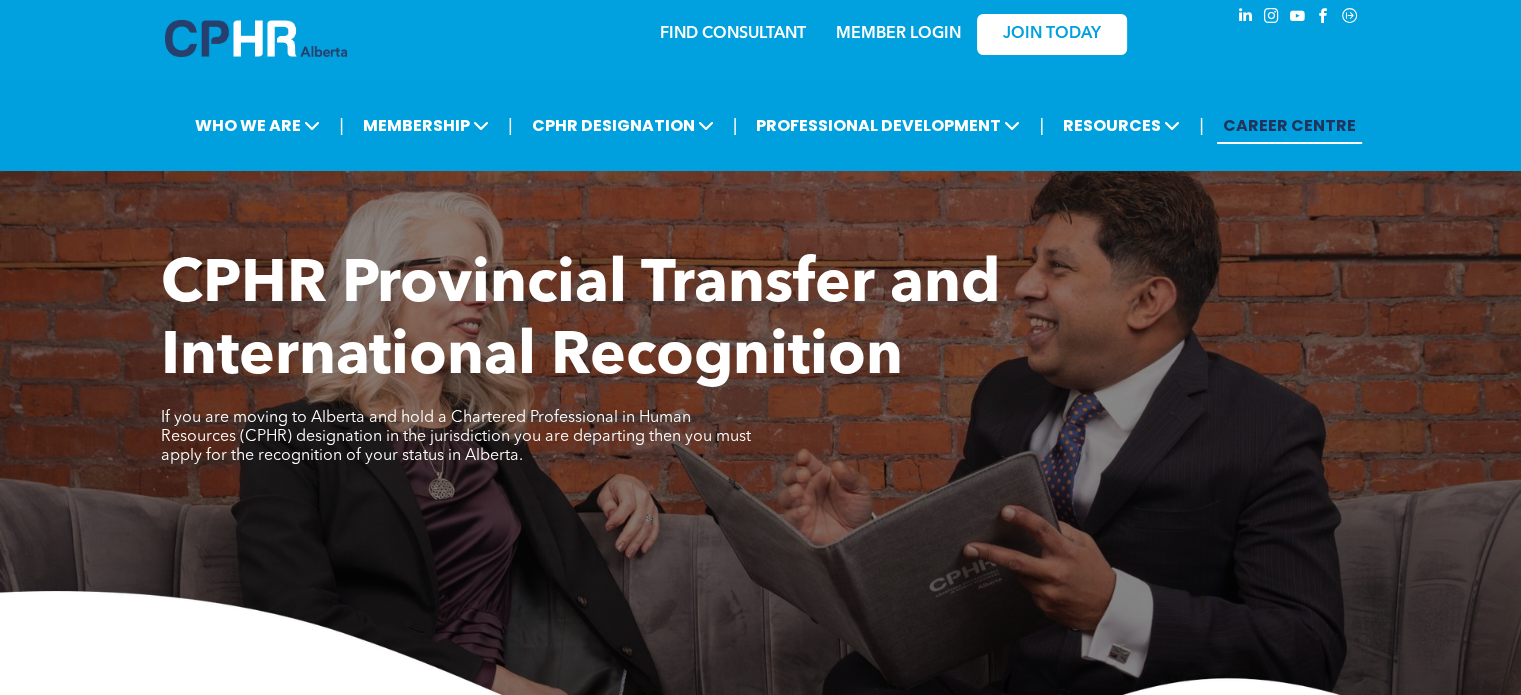 click on "CAREER CENTRE" at bounding box center [1289, 125] 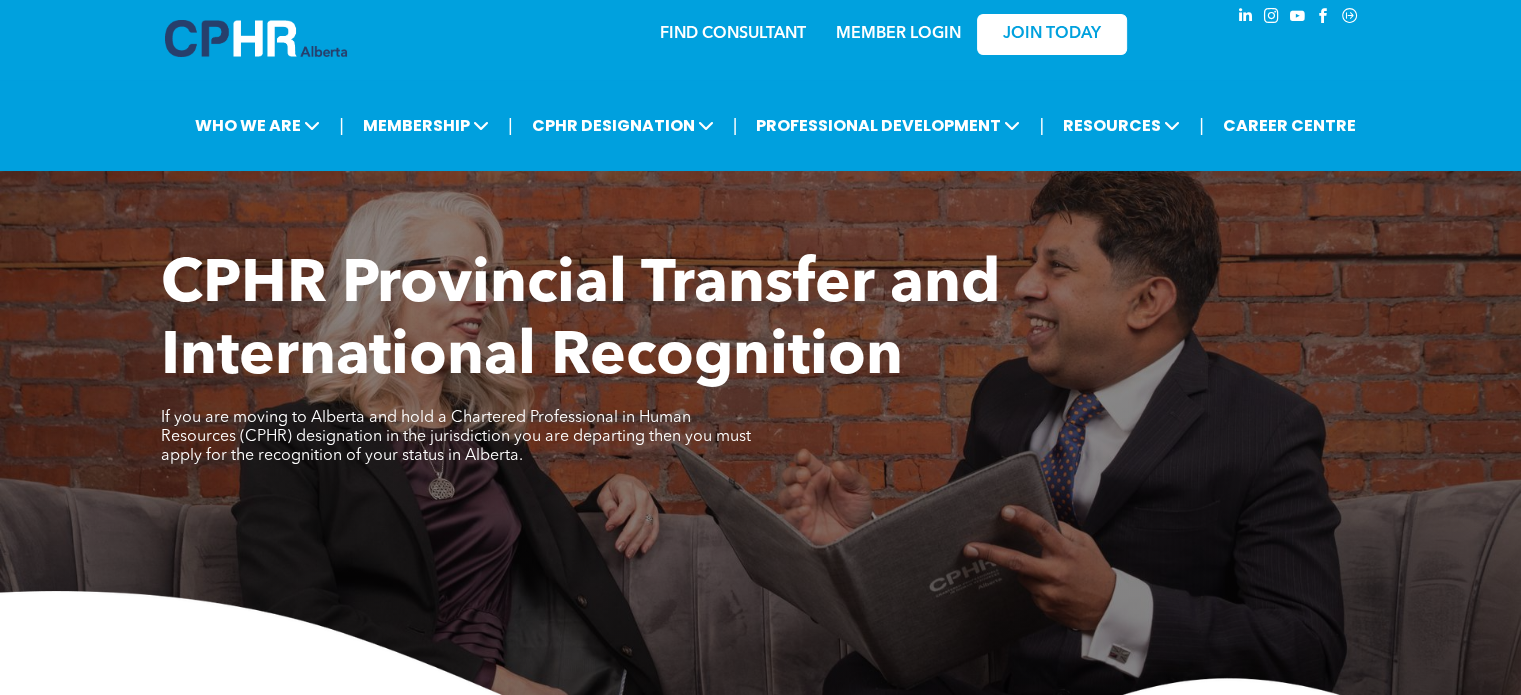 click at bounding box center [1246, 16] 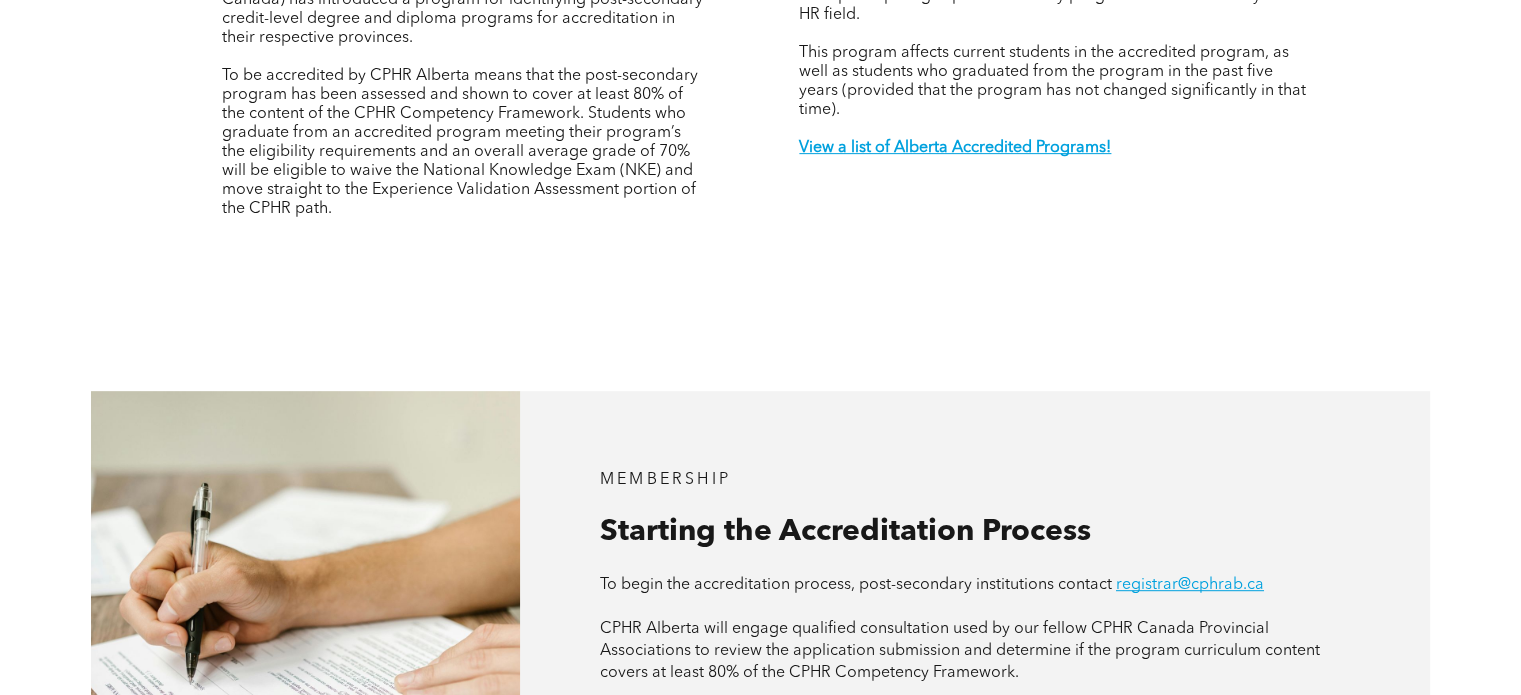 scroll, scrollTop: 852, scrollLeft: 0, axis: vertical 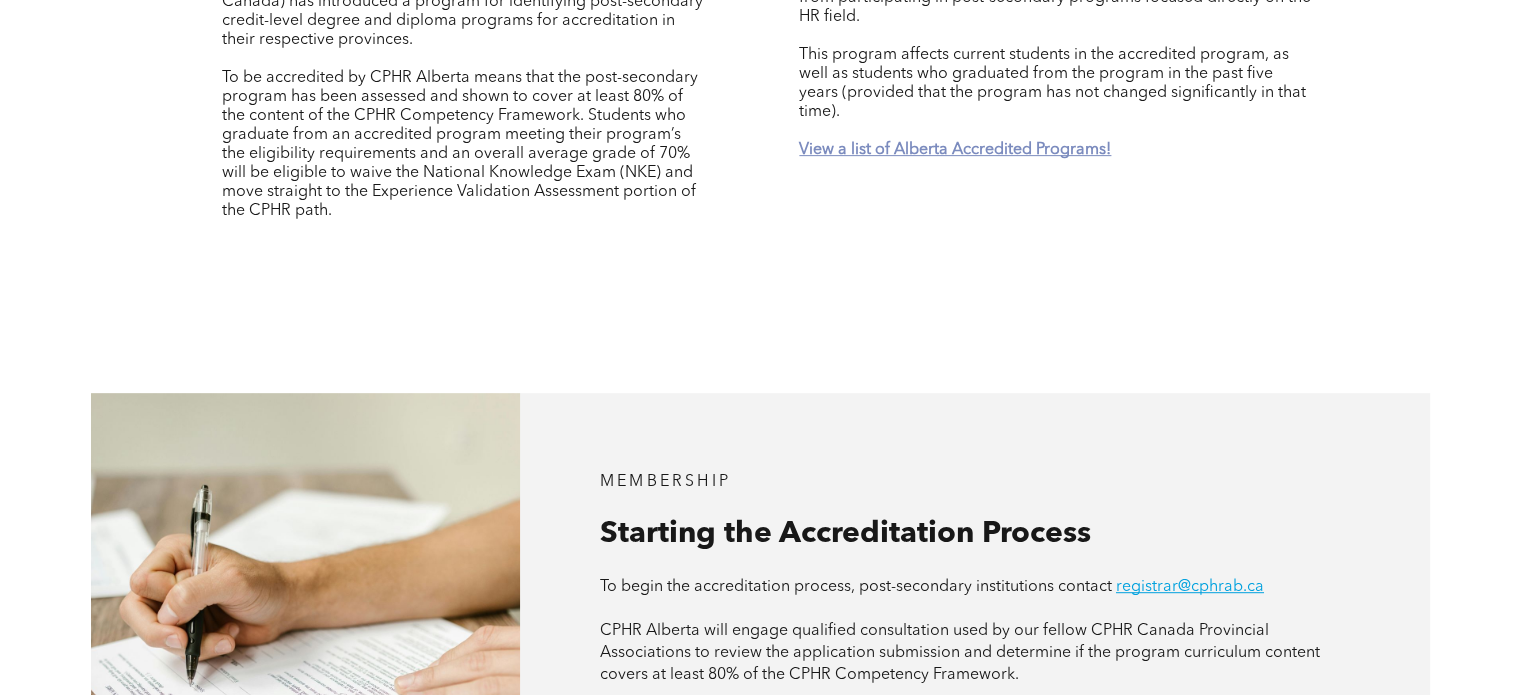 click on "View a list of Alberta Accredited Programs!" at bounding box center [955, 150] 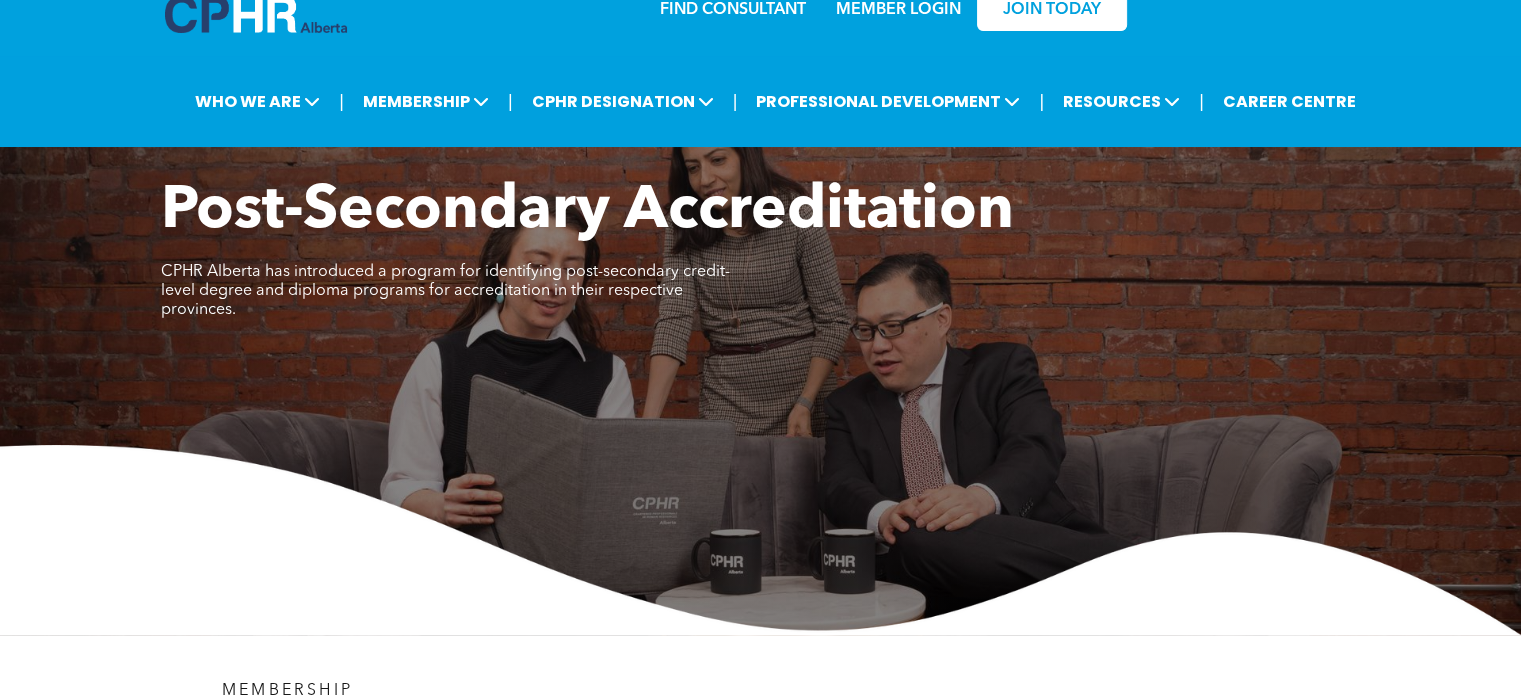 scroll, scrollTop: 24, scrollLeft: 0, axis: vertical 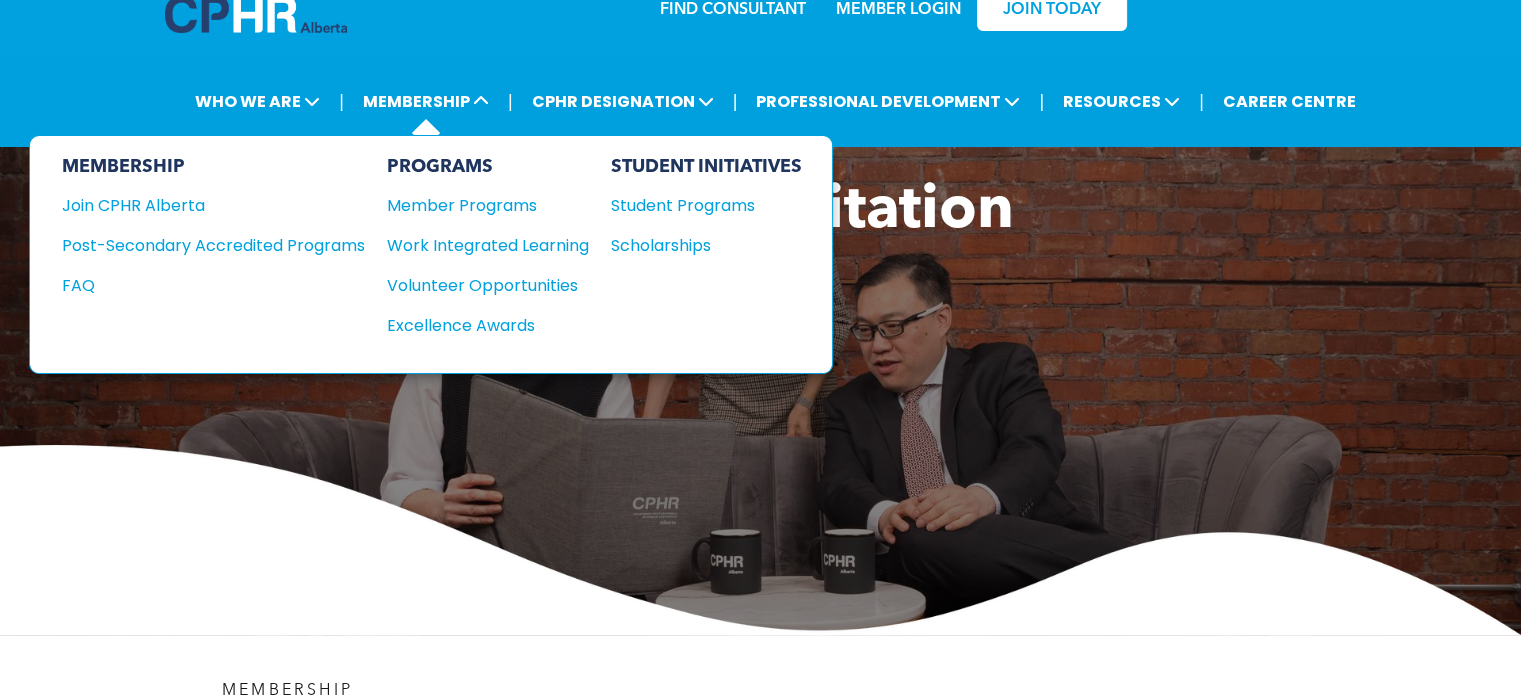 click on "MEMBERSHIP
Join CPHR Alberta
Post-Secondary Accredited Programs
FAQ" at bounding box center [213, 254] 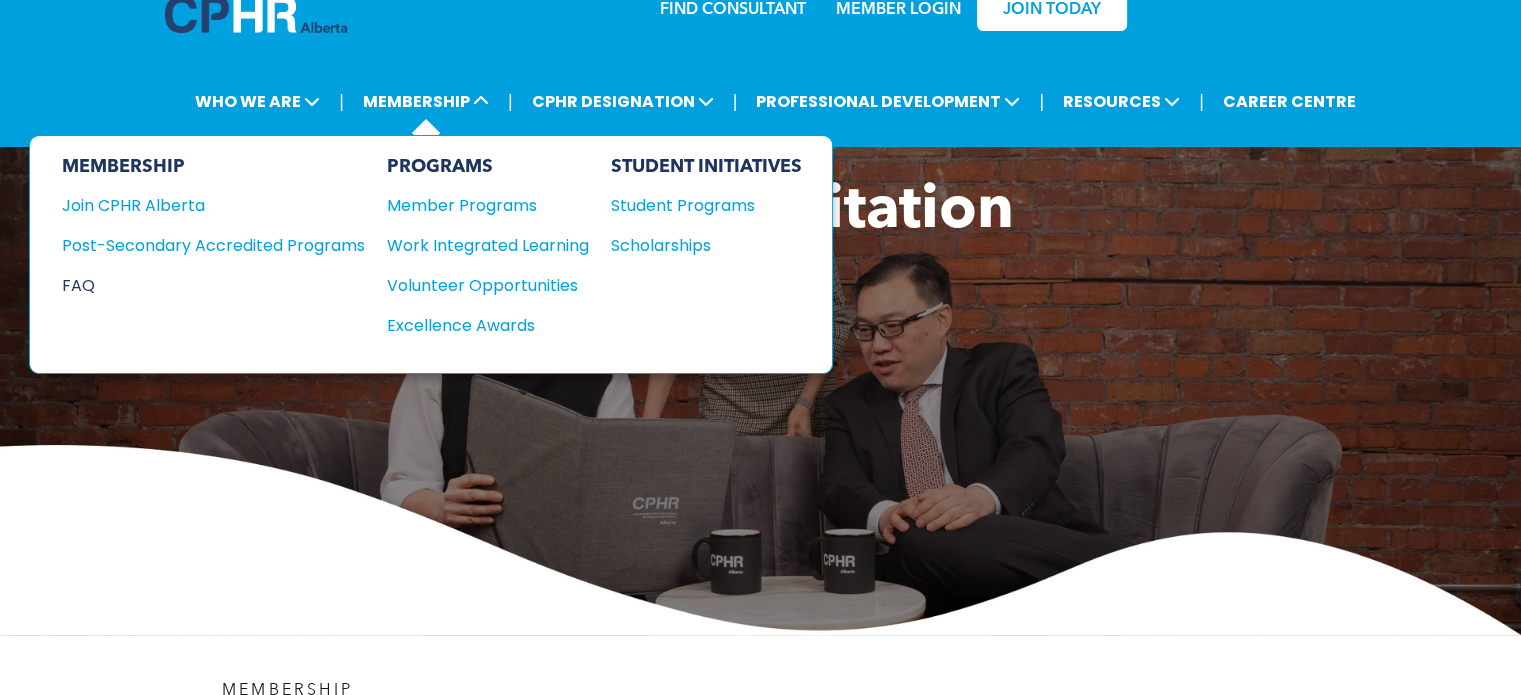 click on "FAQ" at bounding box center (198, 285) 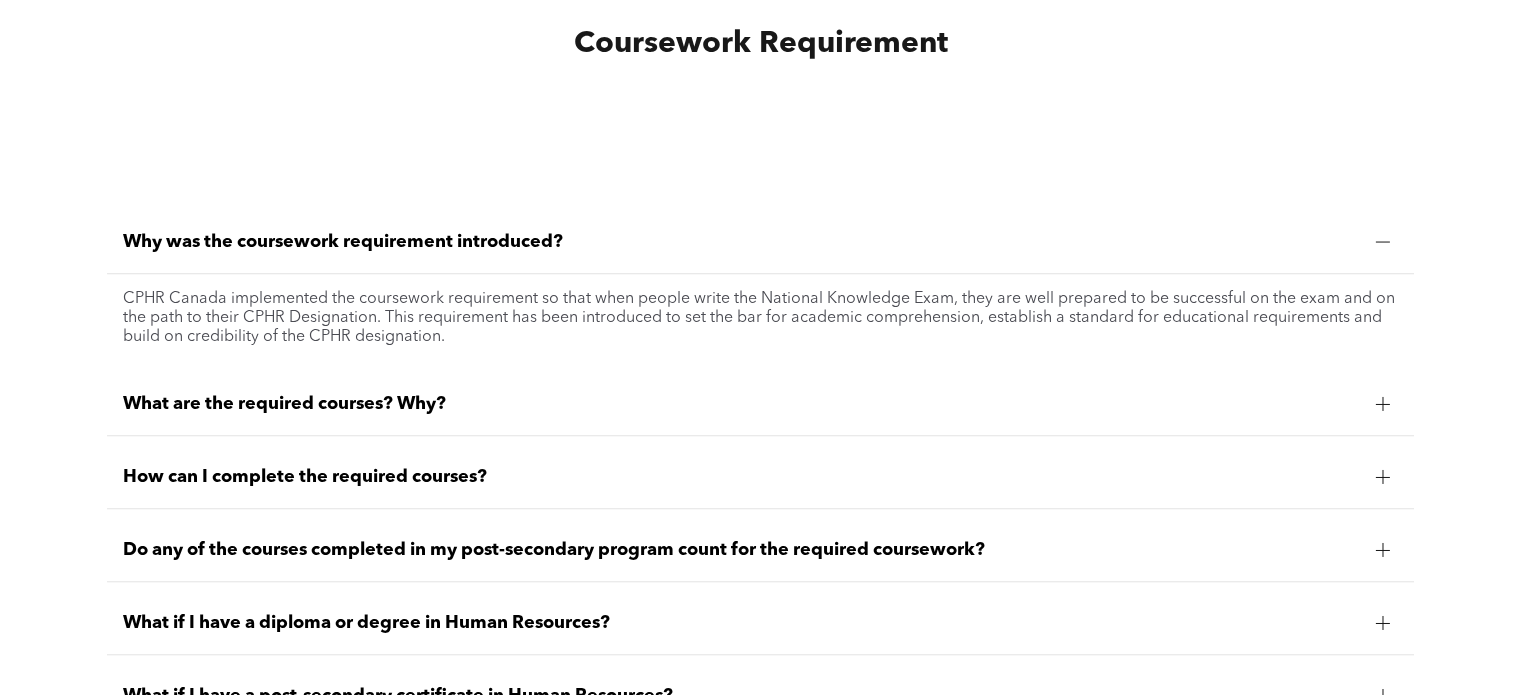 scroll, scrollTop: 1547, scrollLeft: 0, axis: vertical 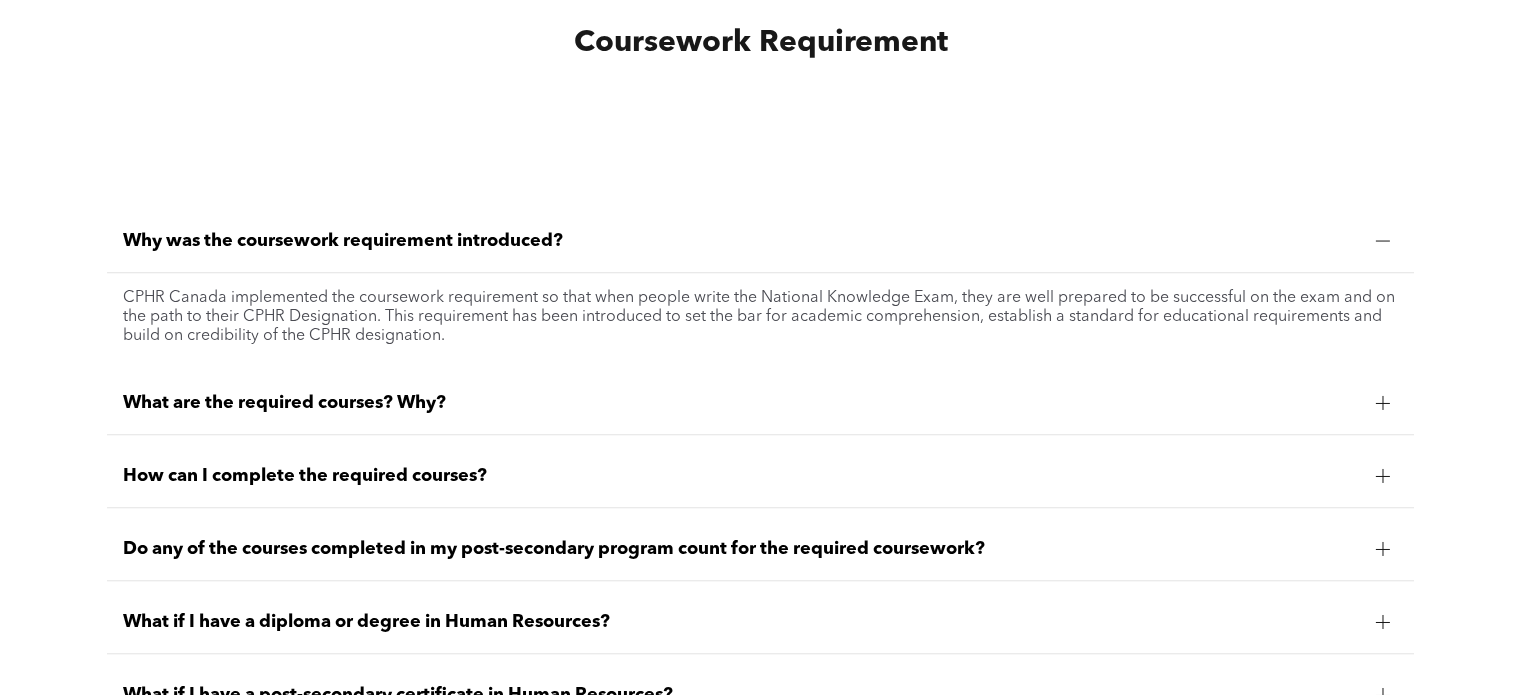 click on "What are the required courses? Why?" at bounding box center (741, 403) 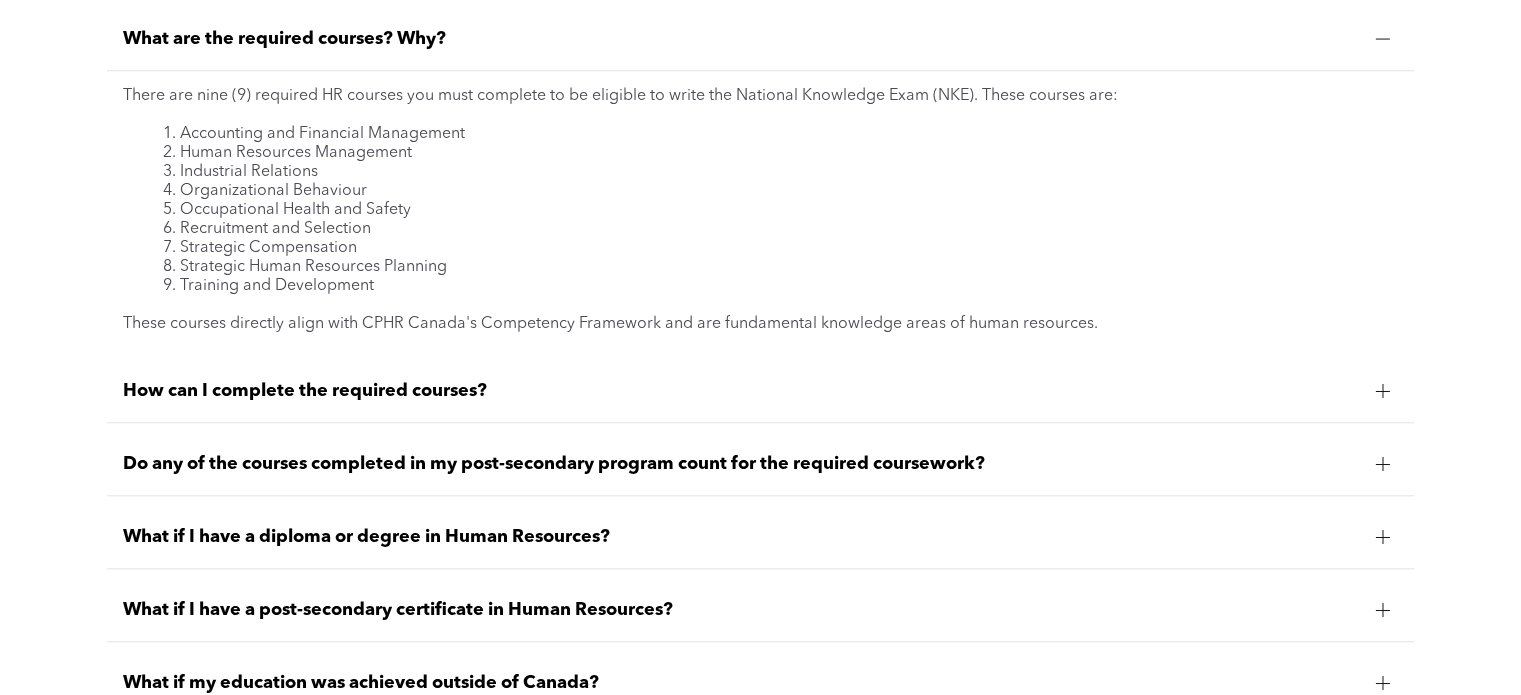 scroll, scrollTop: 1890, scrollLeft: 0, axis: vertical 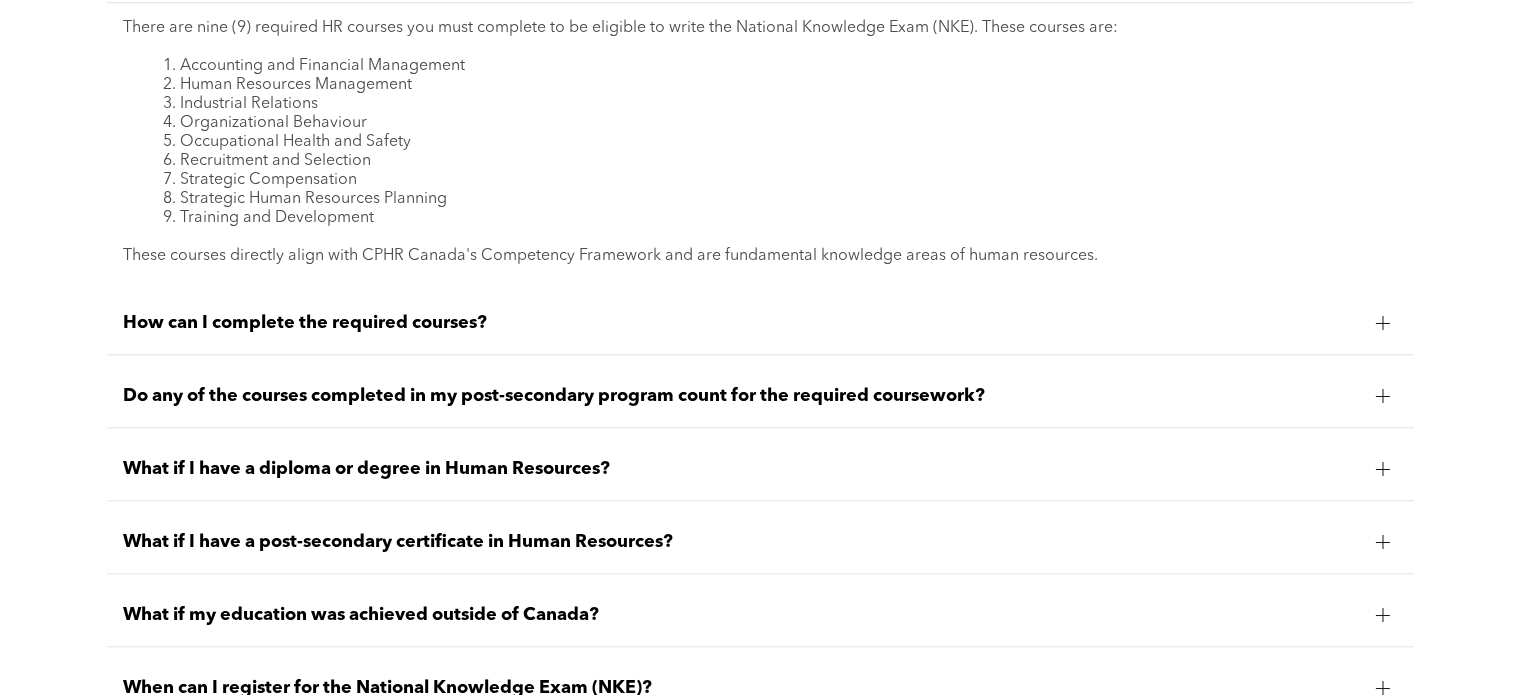 click on "How can I complete the required courses?" at bounding box center [741, 323] 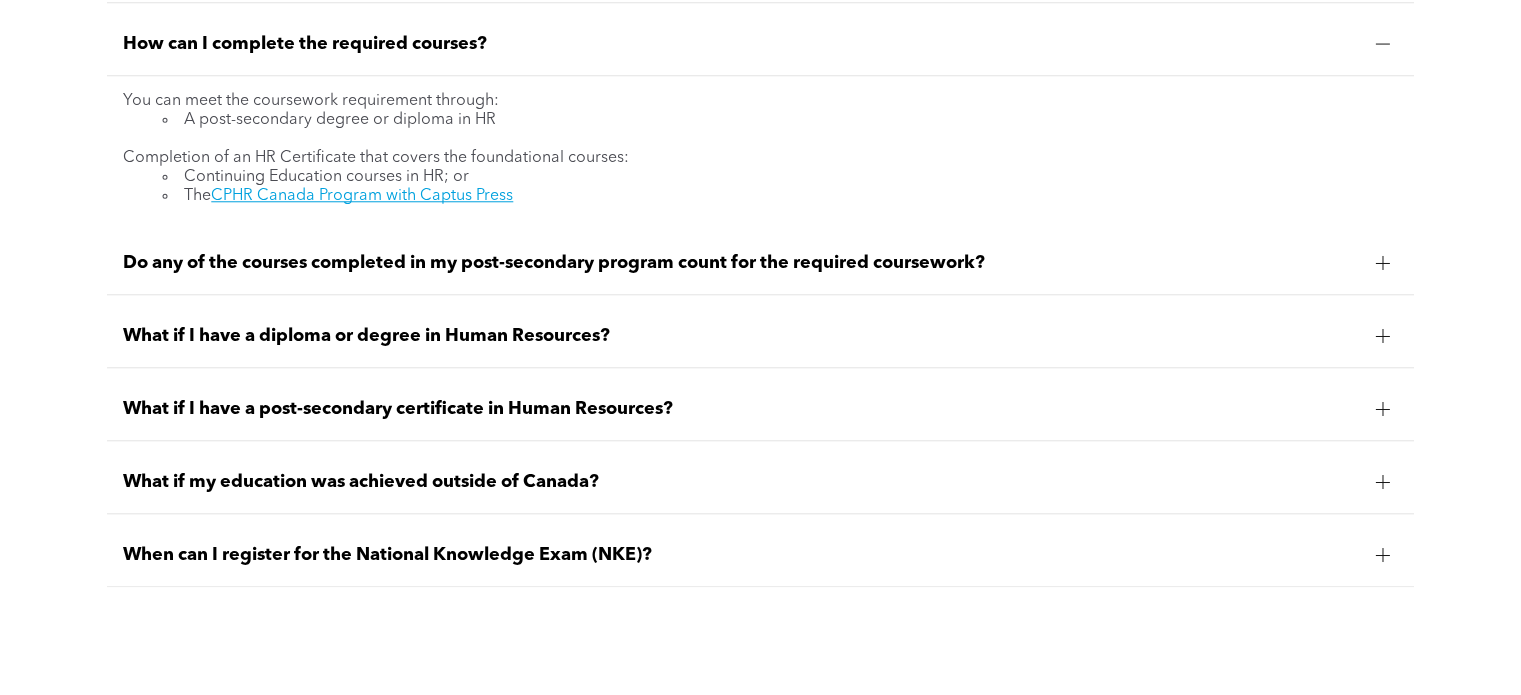 click on "Do any of the courses completed in my post-secondary program count for the required coursework?" at bounding box center [760, 263] 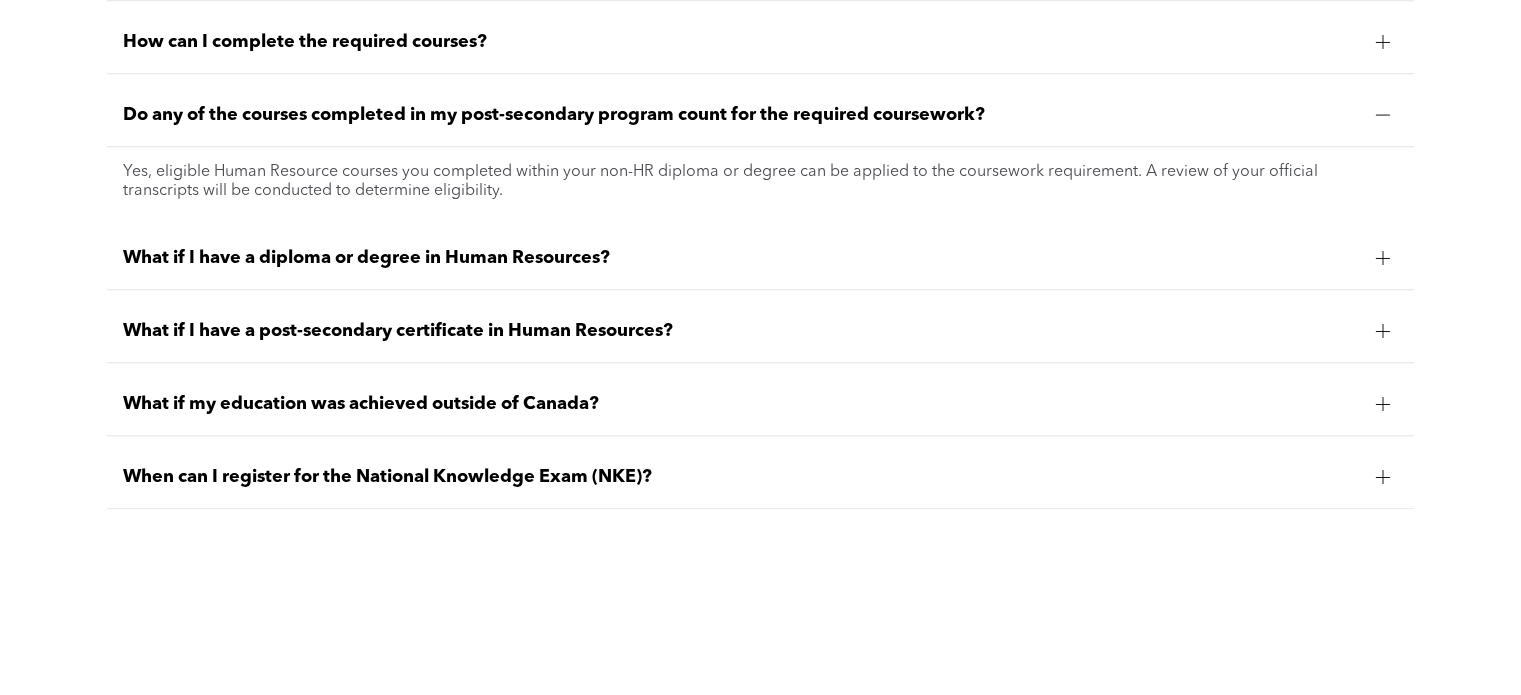 scroll, scrollTop: 1894, scrollLeft: 0, axis: vertical 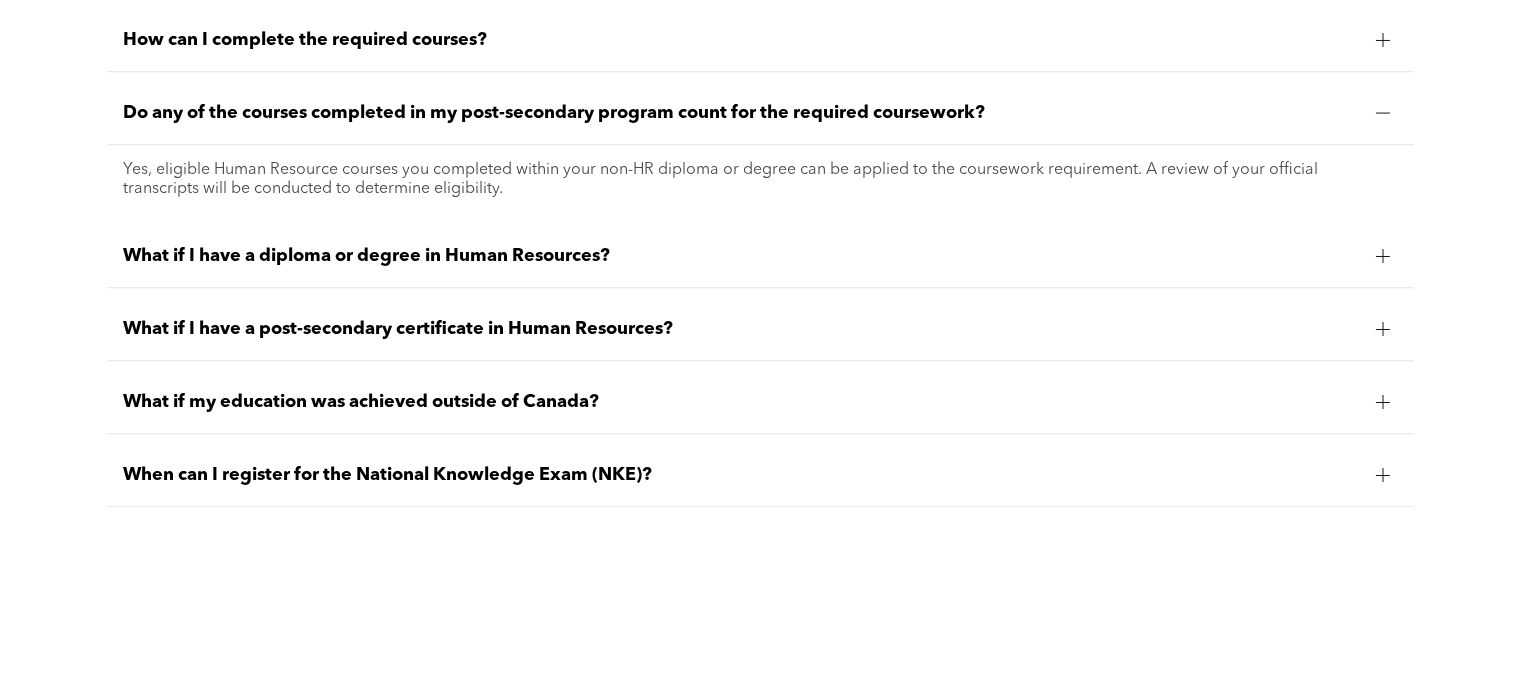 click on "What if I have a diploma or degree in Human Resources?" at bounding box center (741, 256) 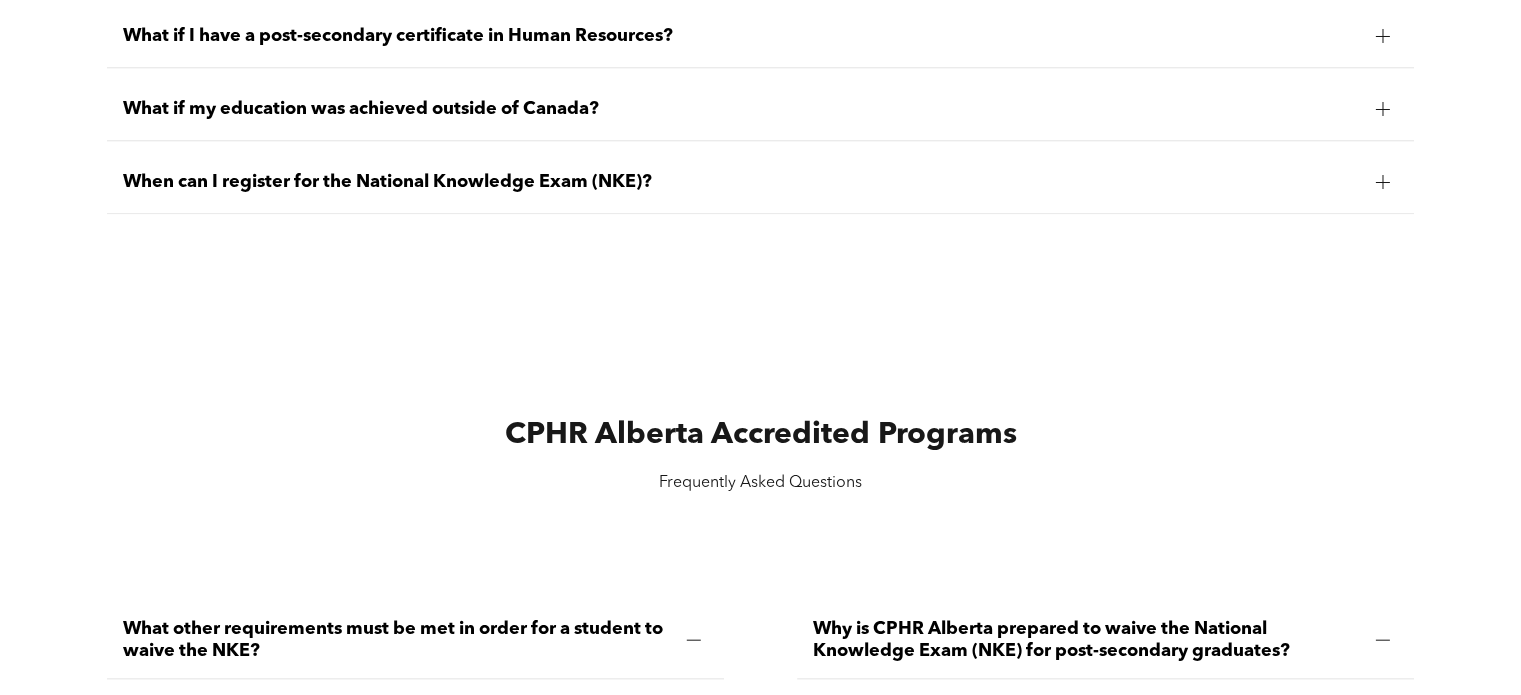 scroll, scrollTop: 2232, scrollLeft: 0, axis: vertical 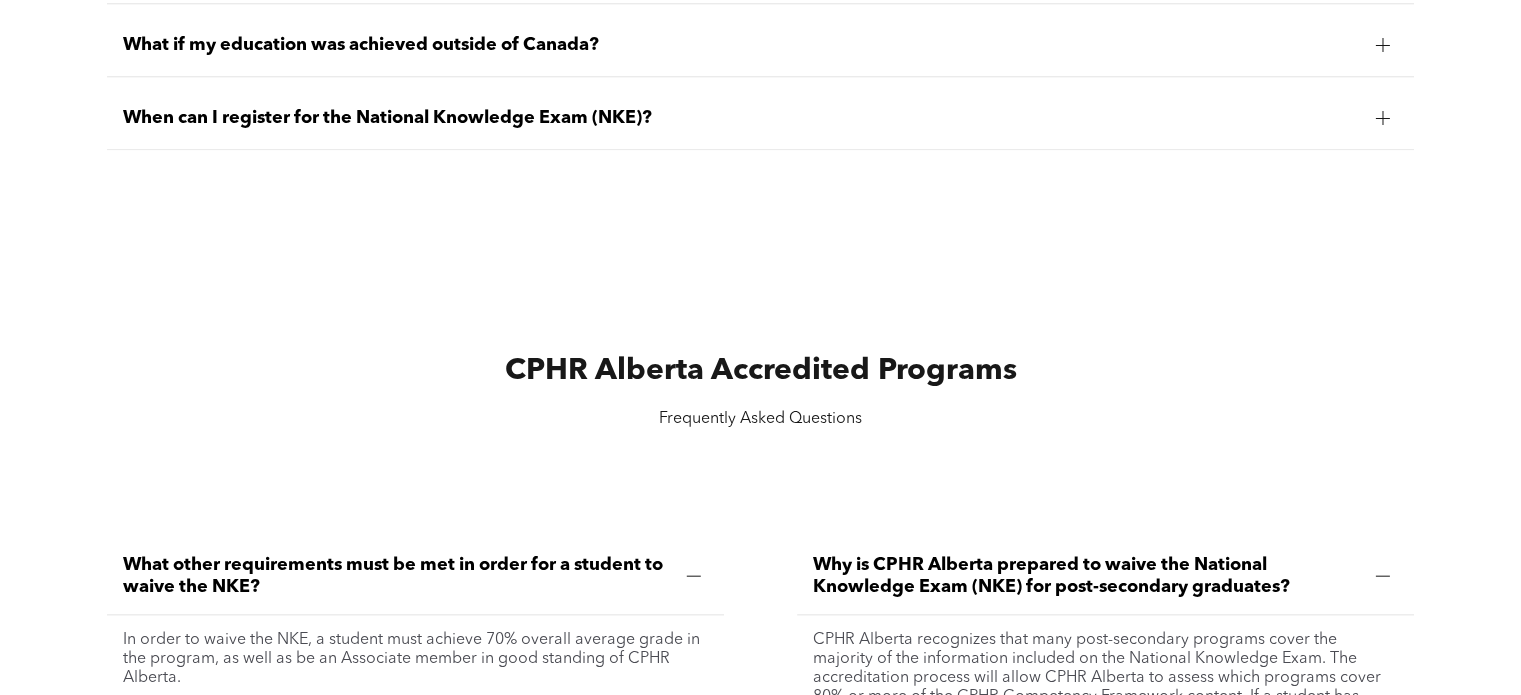 click on "When can I register for the National Knowledge Exam (NKE)?" at bounding box center (741, 118) 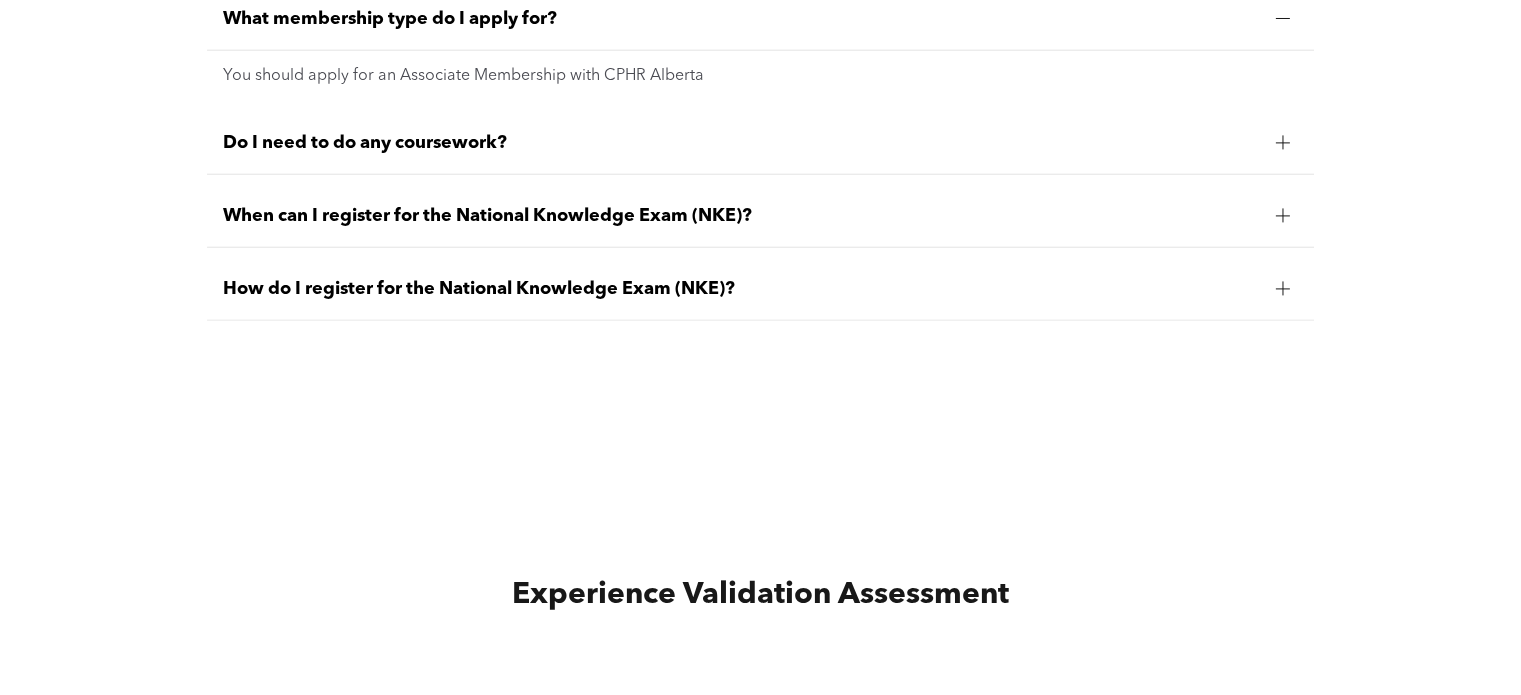 scroll, scrollTop: 5042, scrollLeft: 0, axis: vertical 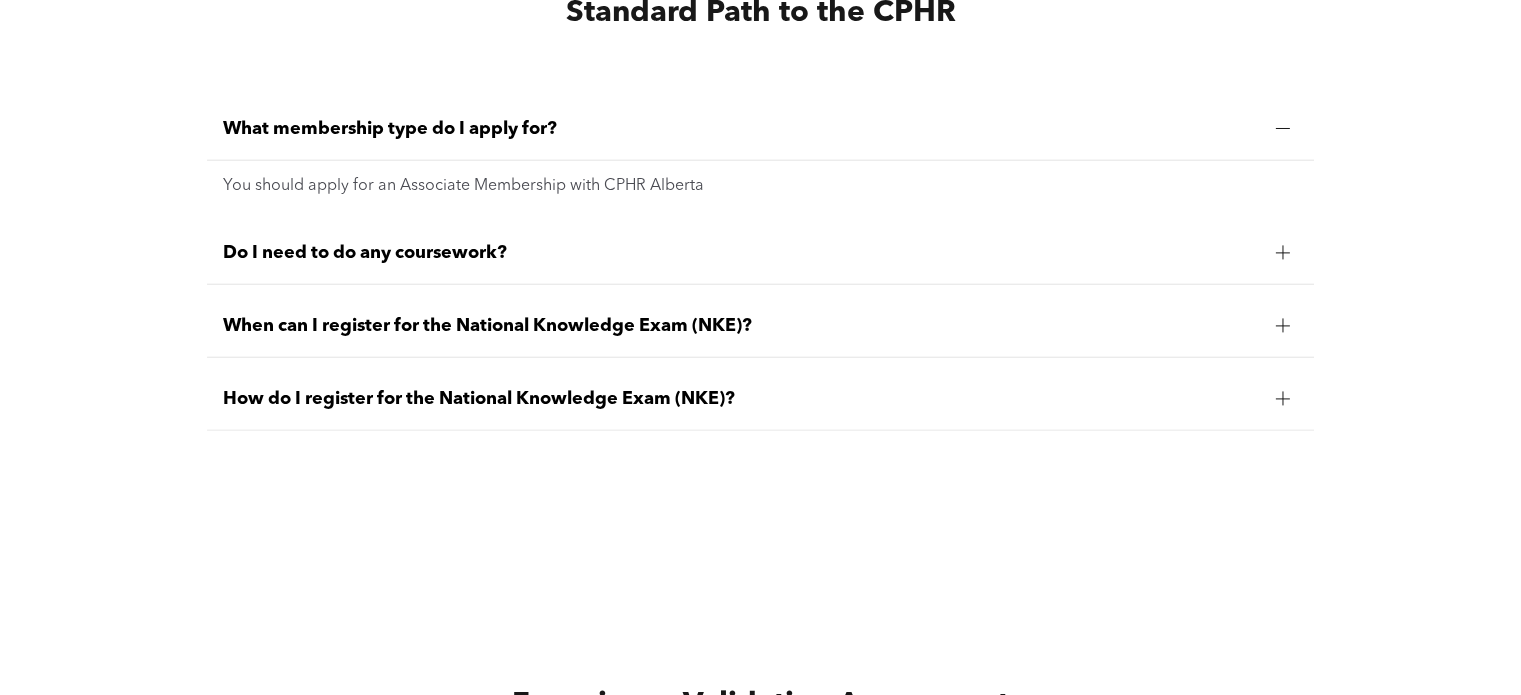 click on "Do I need to do any coursework?" at bounding box center [760, 253] 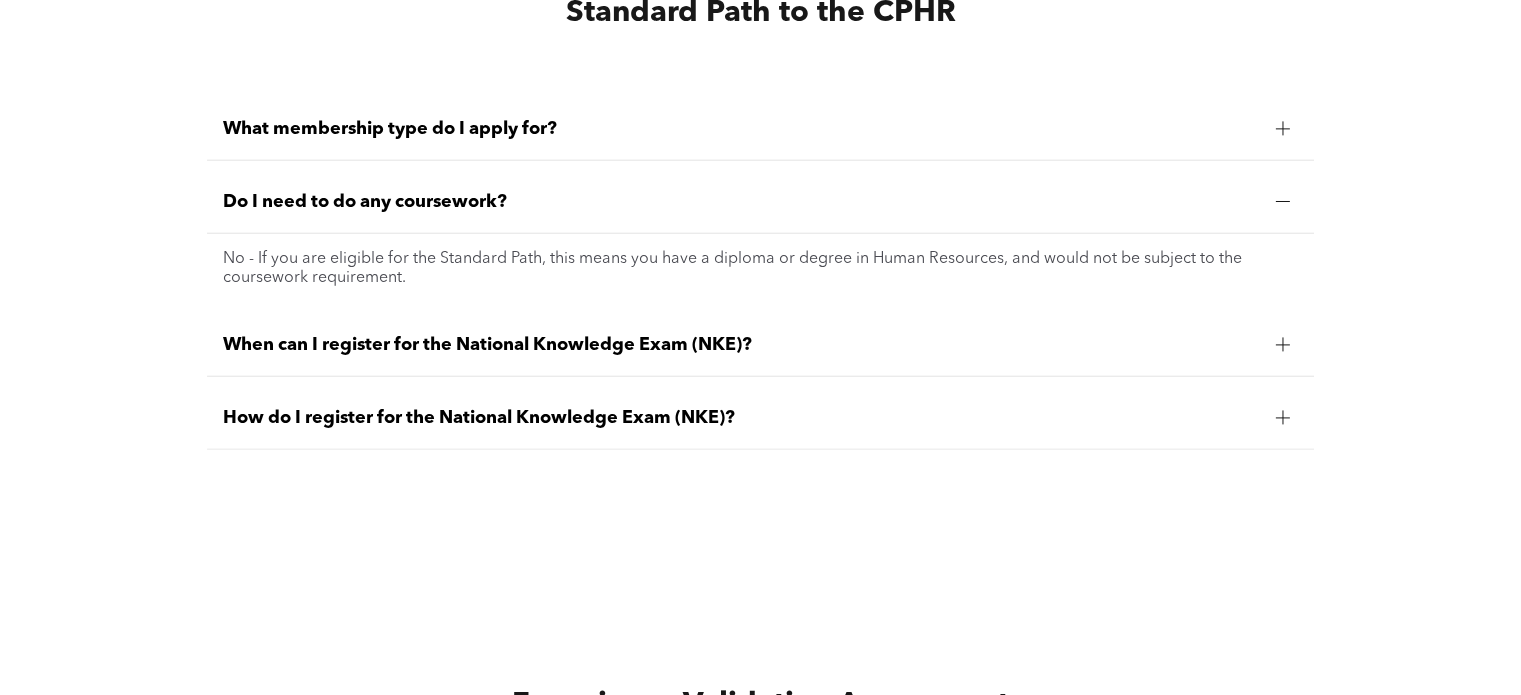 click on "When can I register for the National Knowledge Exam (NKE)?" at bounding box center (741, 345) 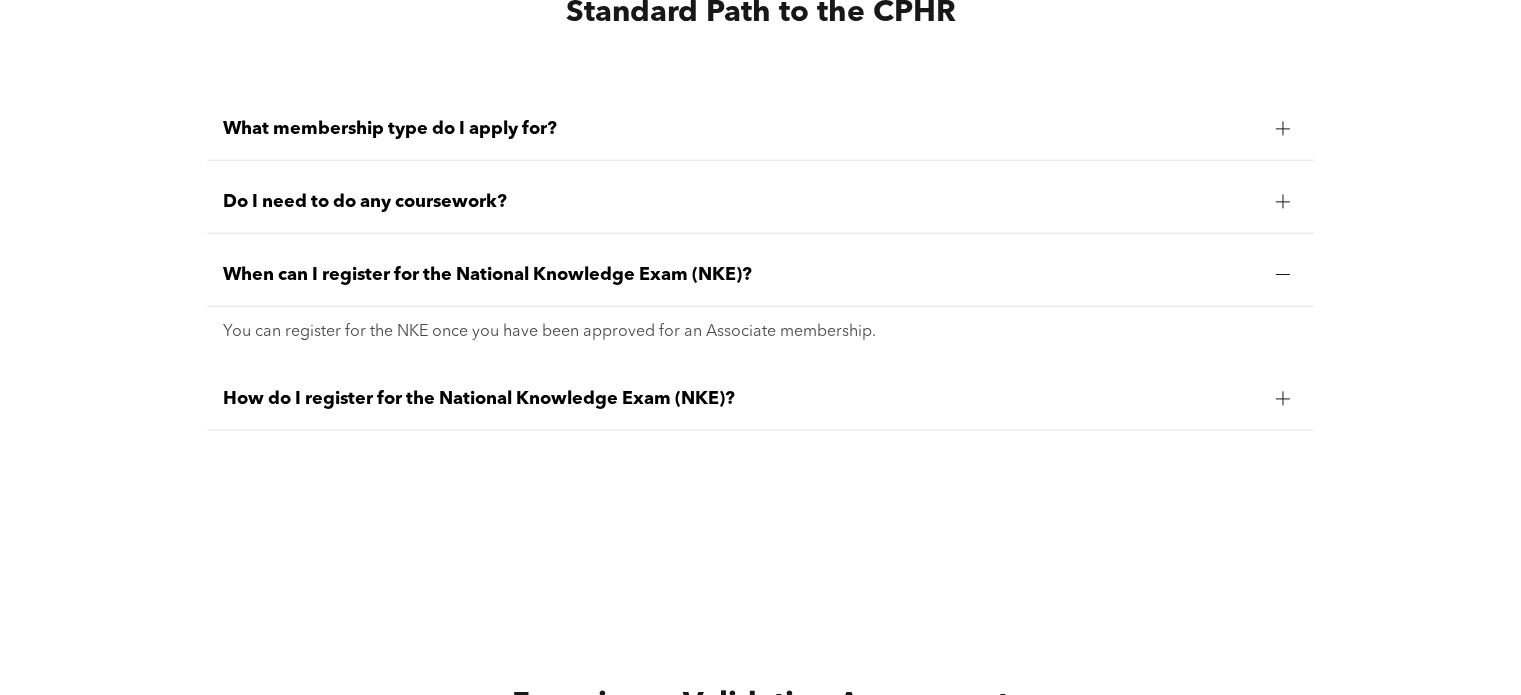 click on "How do I register for the National Knowledge Exam (NKE)?" at bounding box center (741, 399) 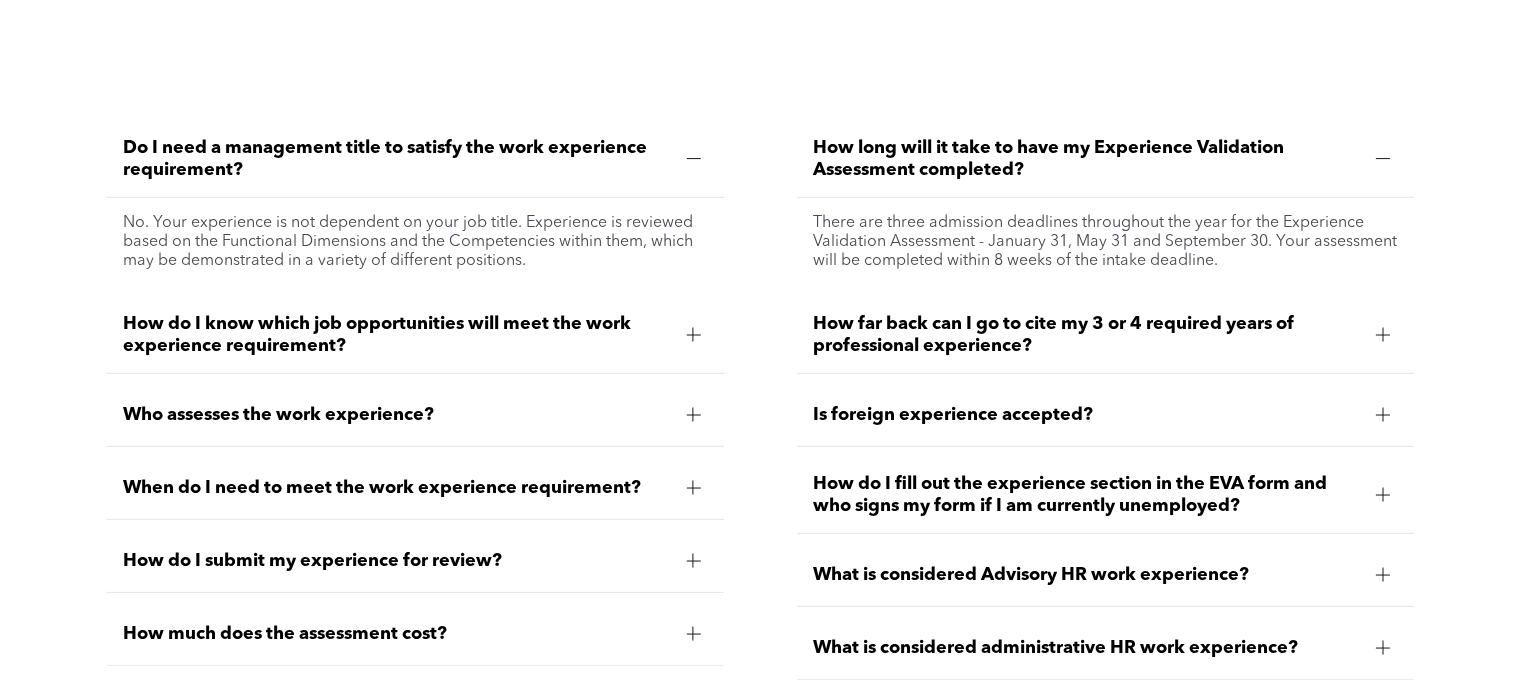 scroll, scrollTop: 5792, scrollLeft: 0, axis: vertical 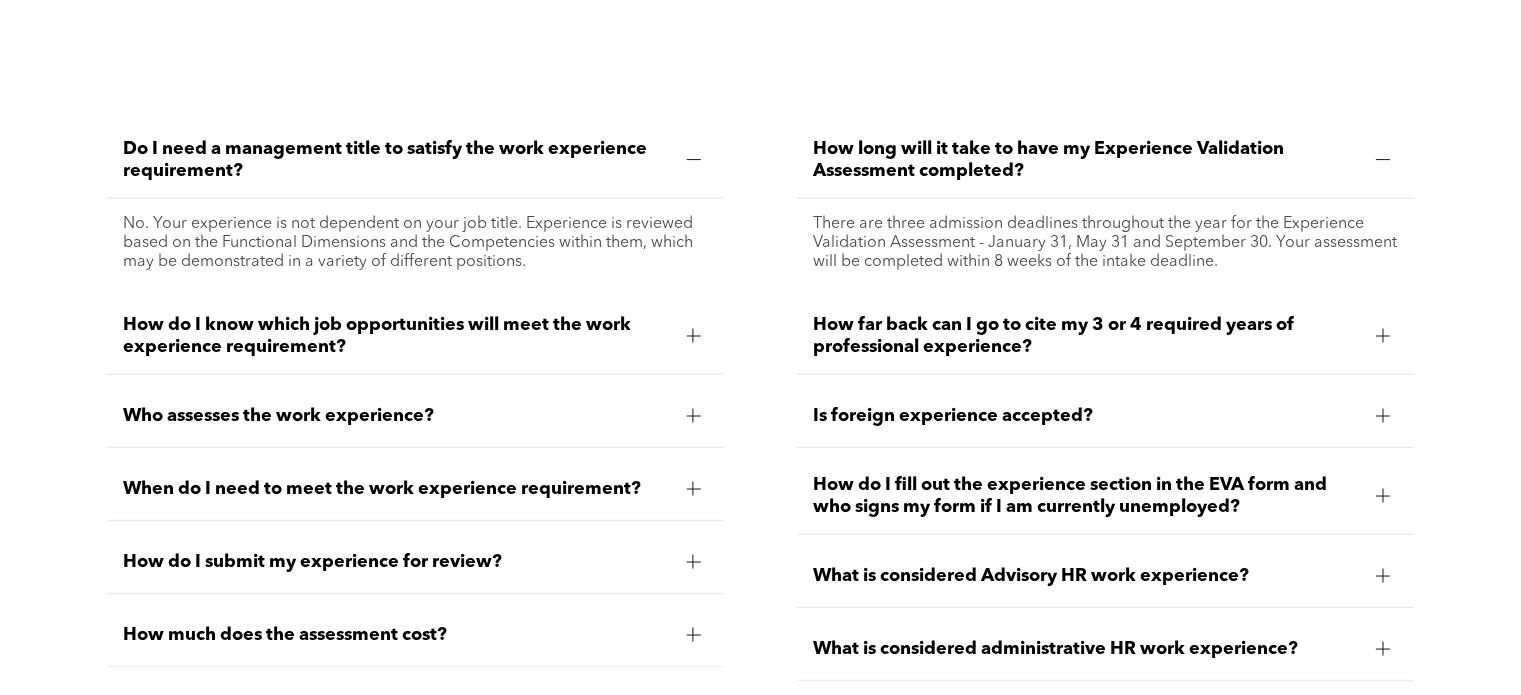 click on "Is foreign experience accepted?" at bounding box center [1086, 416] 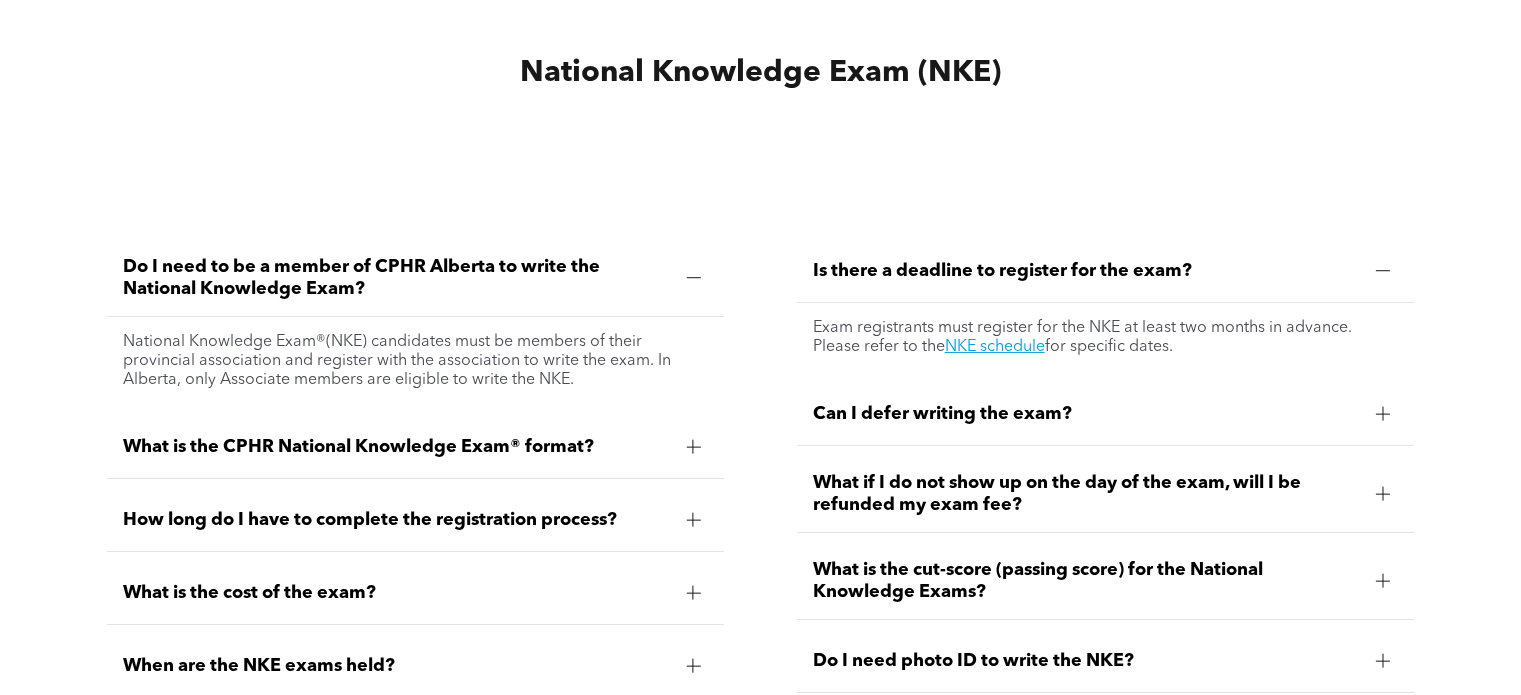 scroll, scrollTop: 6676, scrollLeft: 0, axis: vertical 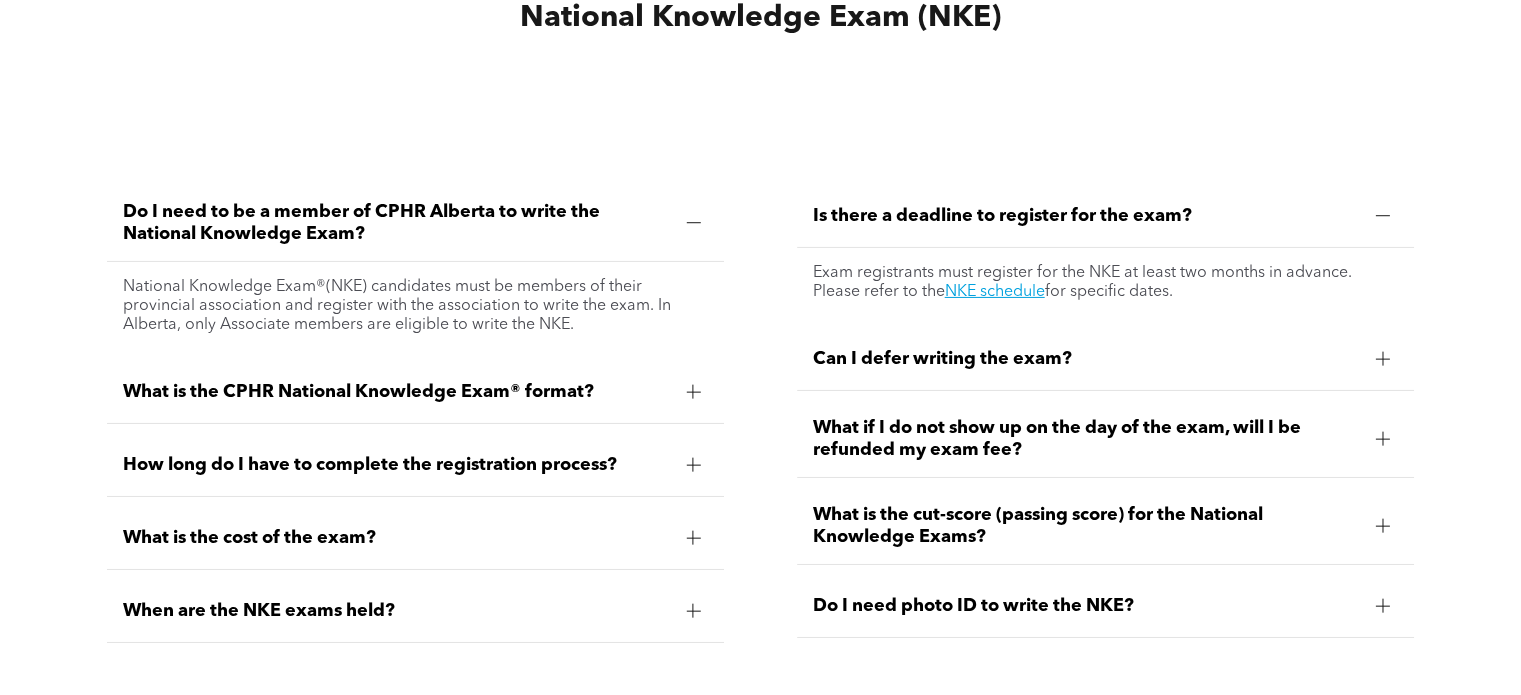 drag, startPoint x: 730, startPoint y: 407, endPoint x: 613, endPoint y: 127, distance: 303.4617 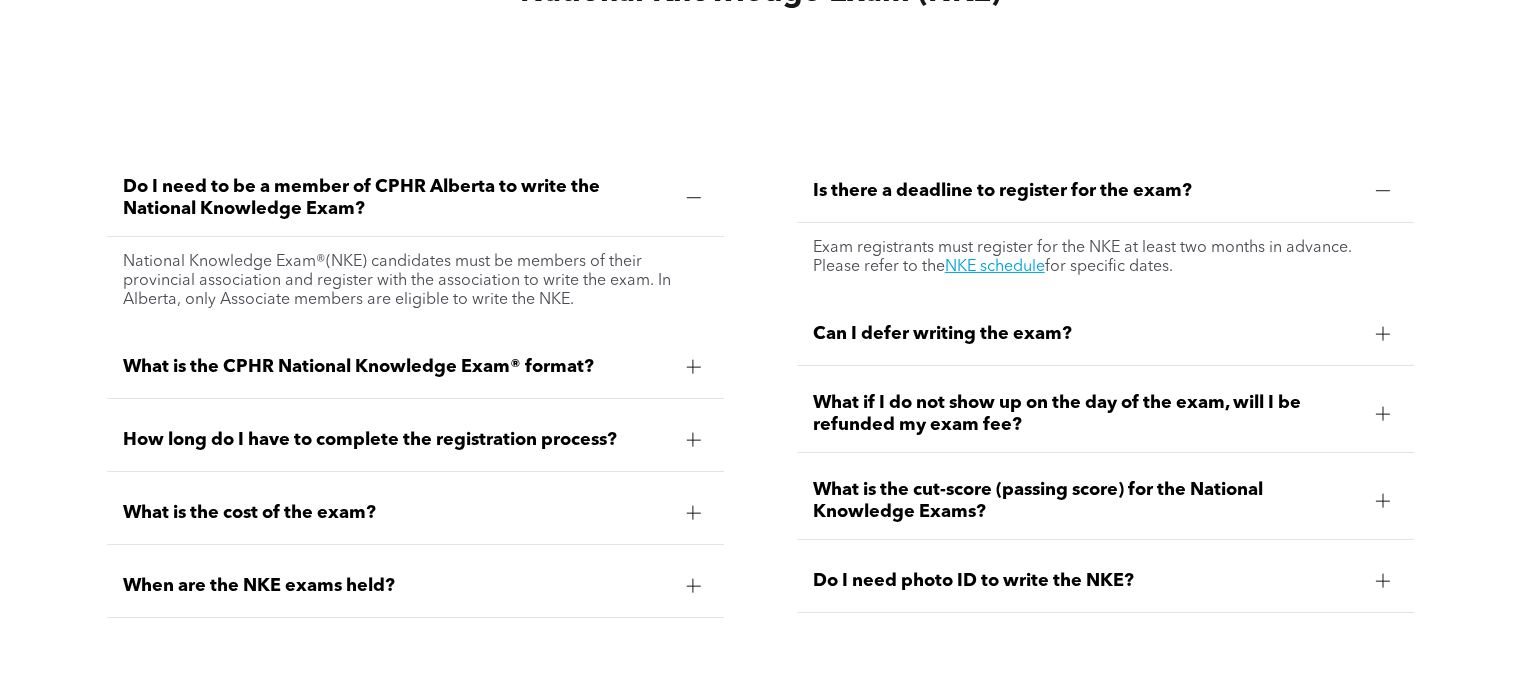 drag, startPoint x: 262, startPoint y: 345, endPoint x: 265, endPoint y: 369, distance: 24.186773 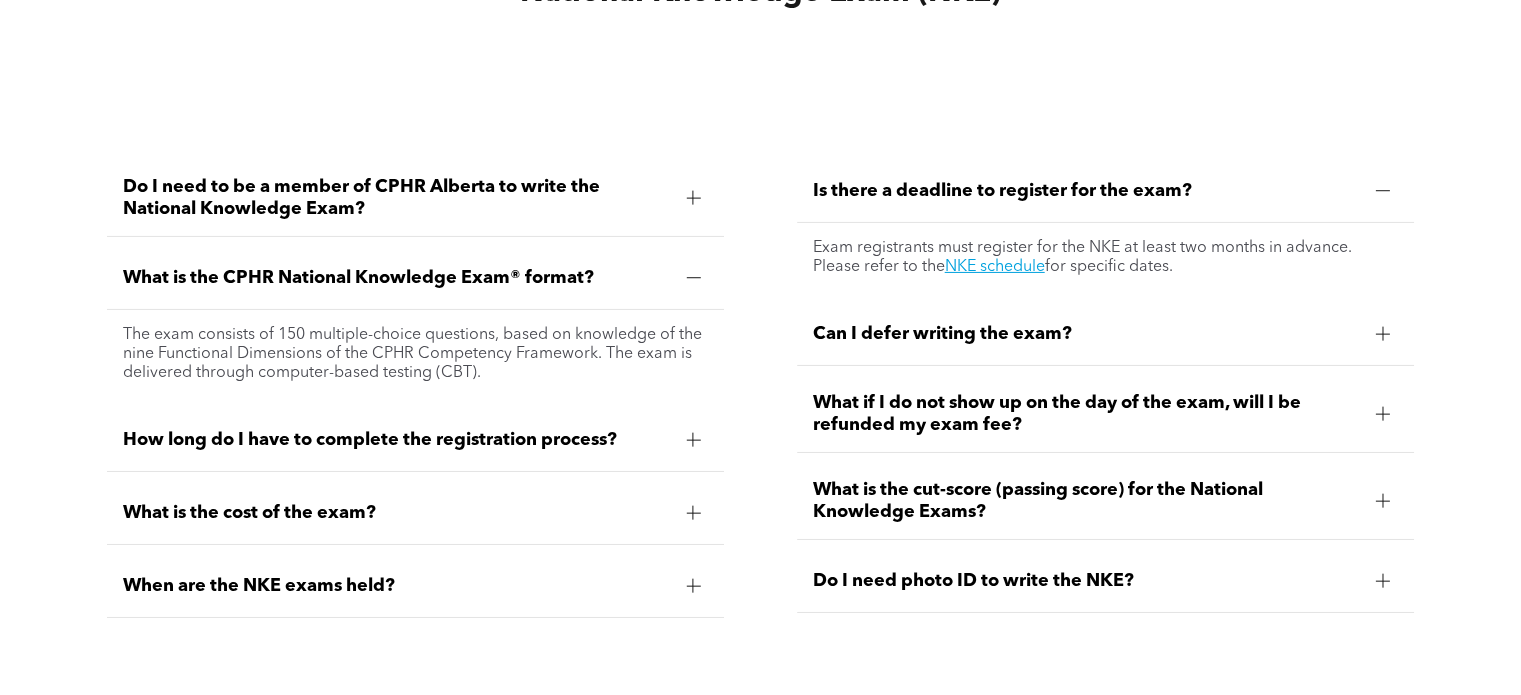 click on "The exam consists of 150 multiple-choice questions, based on knowledge of the nine Functional Dimensions of the CPHR Competency Framework. The exam is delivered through computer-based testing (CBT)." at bounding box center [415, 354] 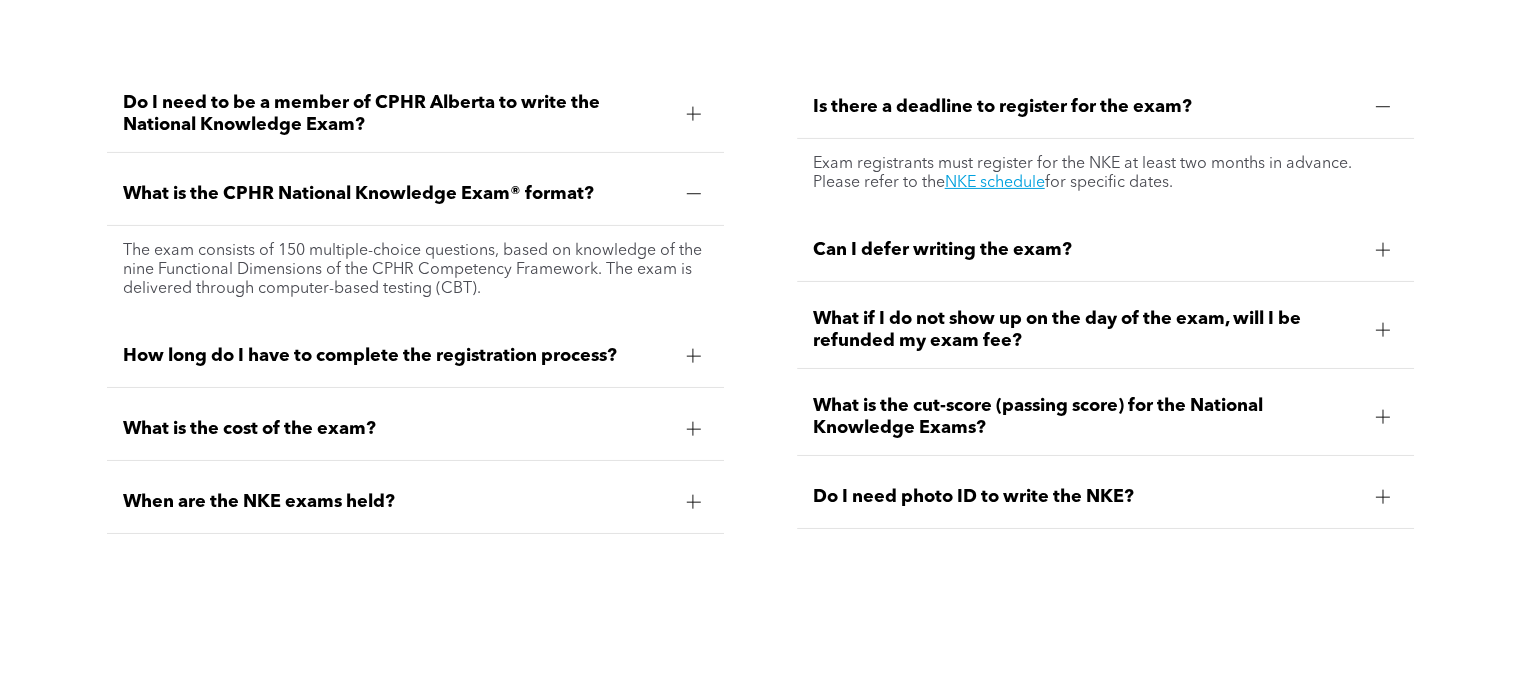 click on "What is the cost of the exam?" at bounding box center (415, 429) 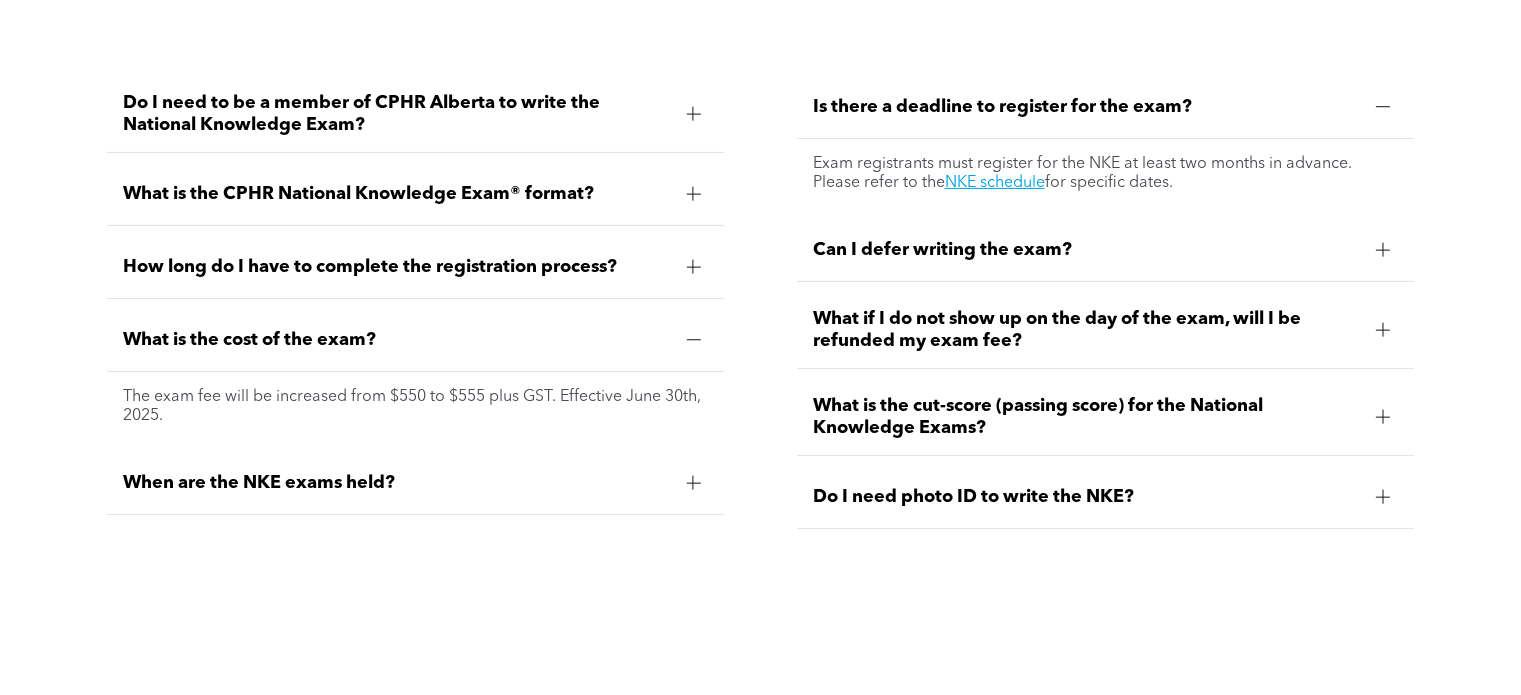 click on "When are the NKE exams held?" at bounding box center (415, 483) 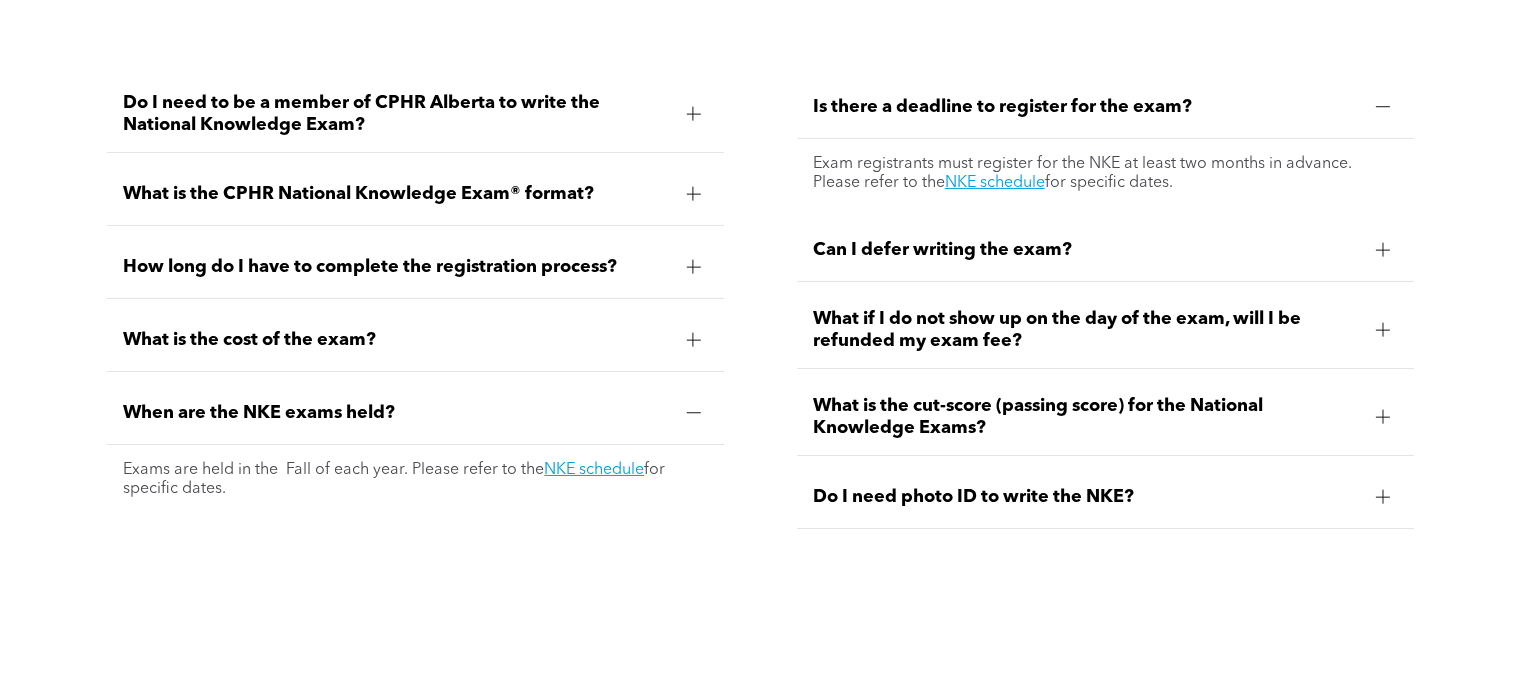 click on "Can I defer writing the exam?" at bounding box center [1086, 250] 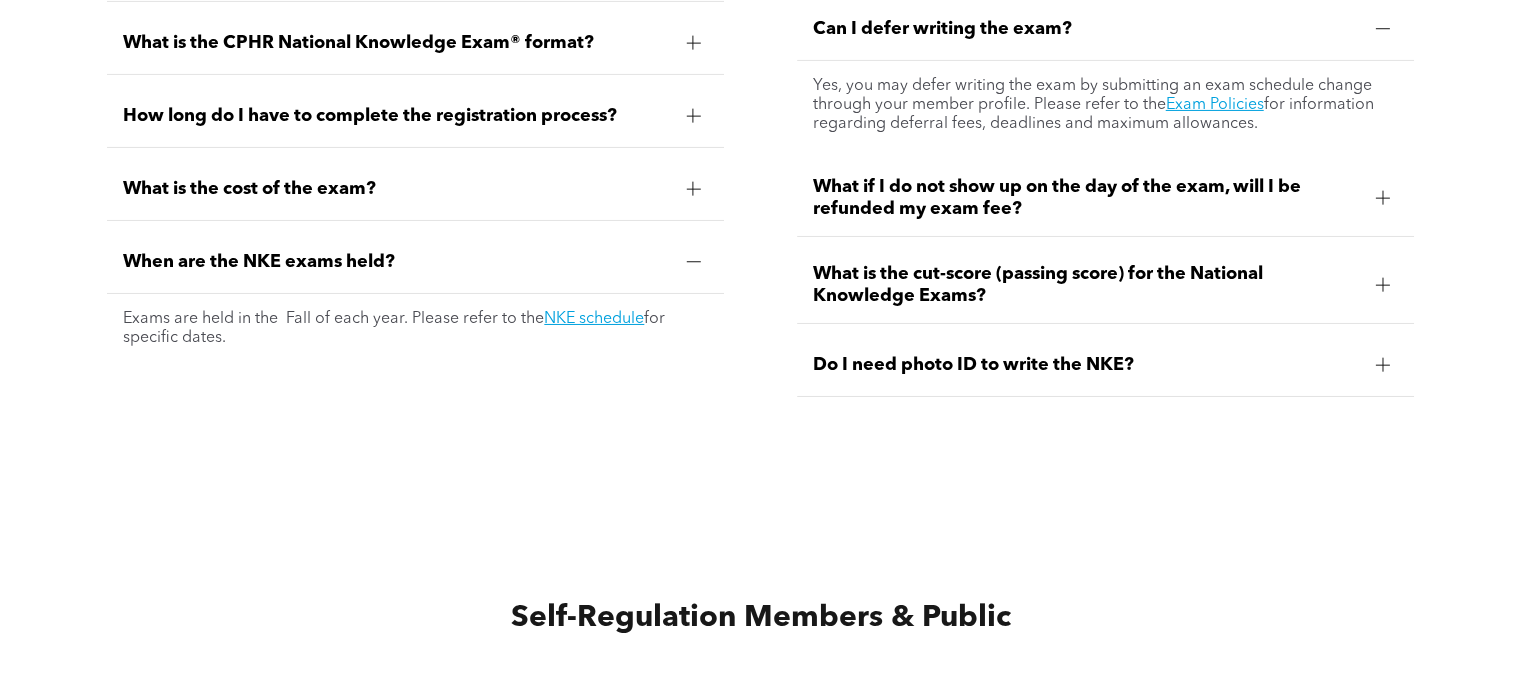 scroll, scrollTop: 6938, scrollLeft: 0, axis: vertical 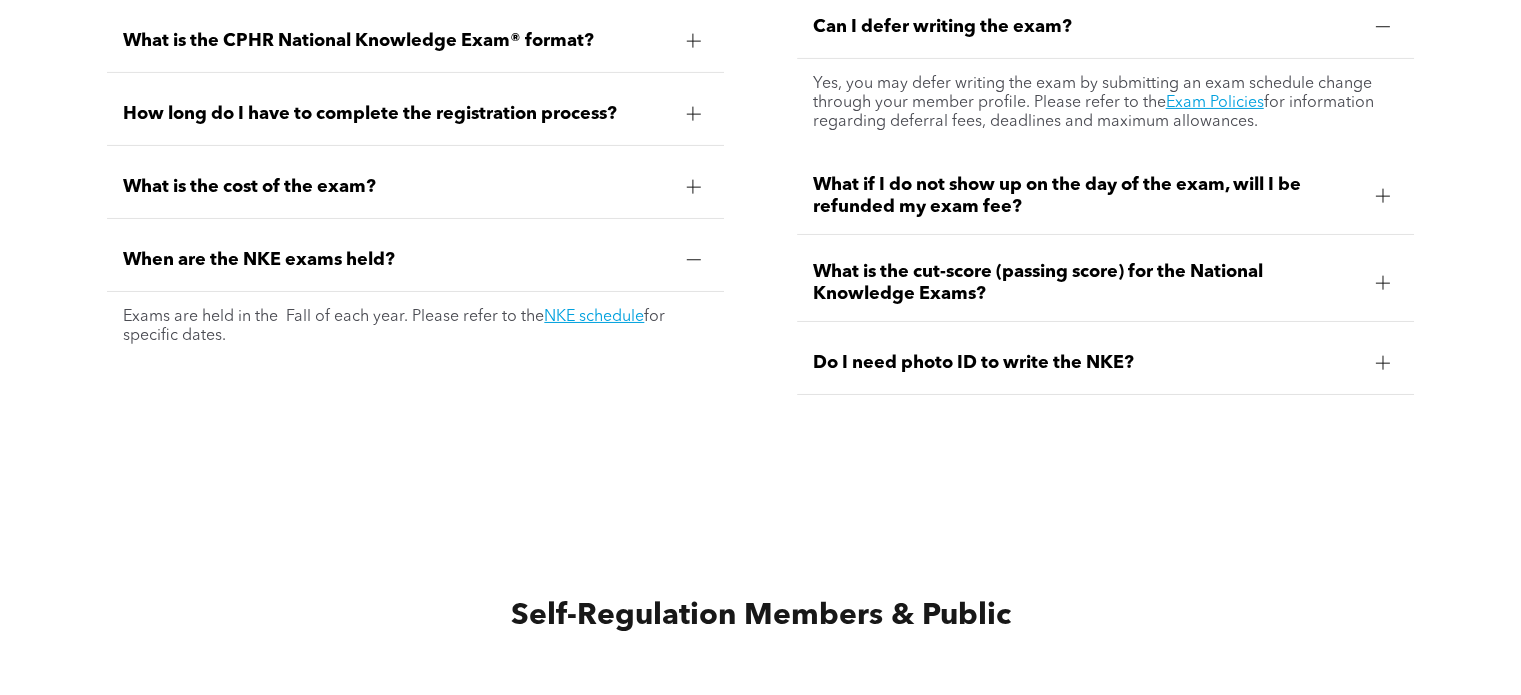 click on "What is the cut-score (passing score) for the National Knowledge Exams?" at bounding box center [1086, 283] 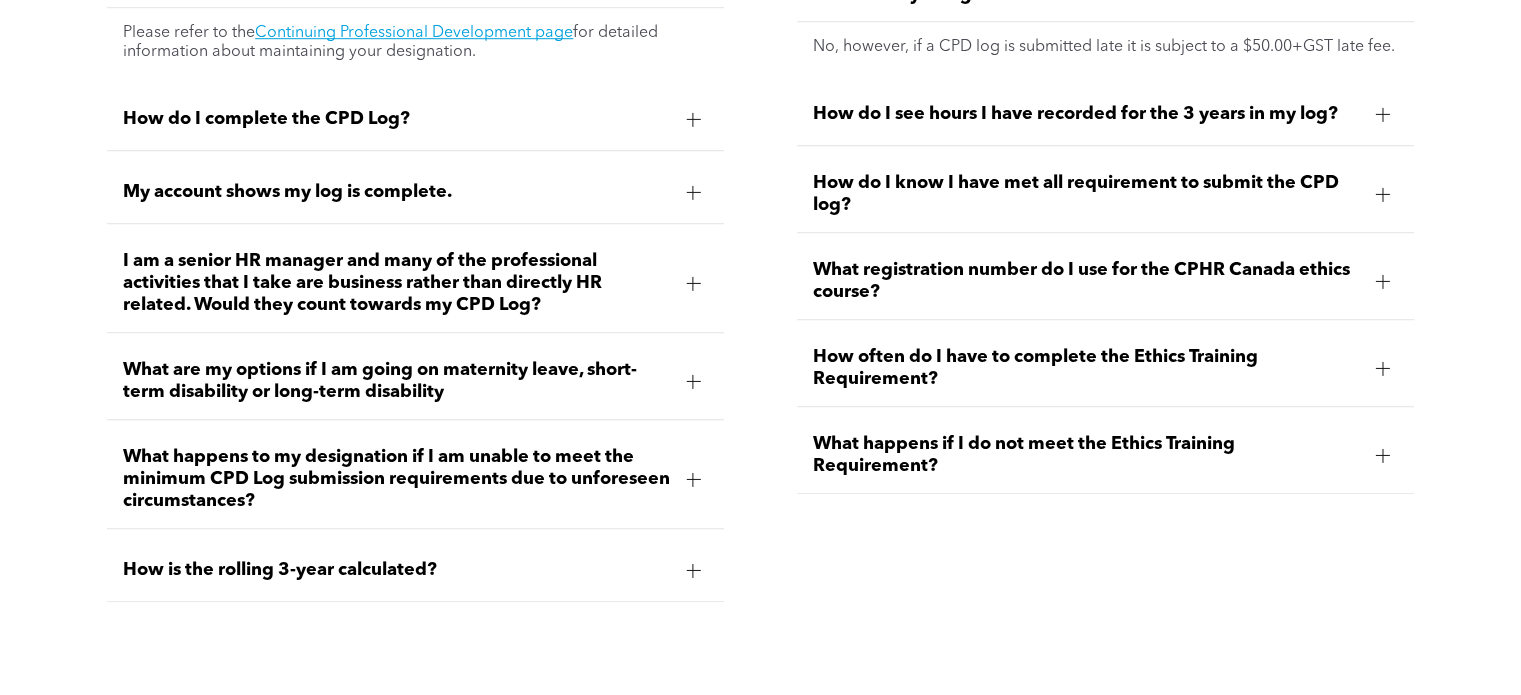 scroll, scrollTop: 8989, scrollLeft: 0, axis: vertical 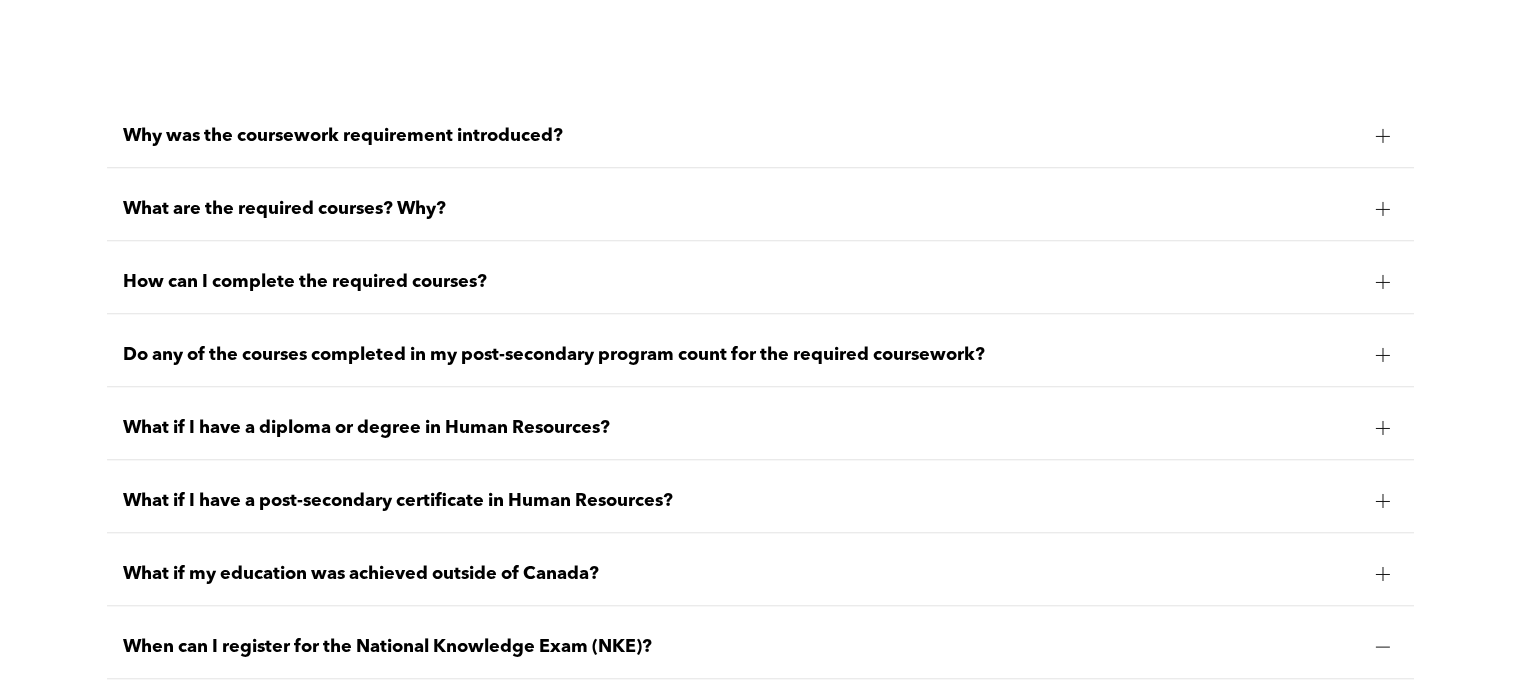click on "What are the required courses? Why?" at bounding box center (741, 209) 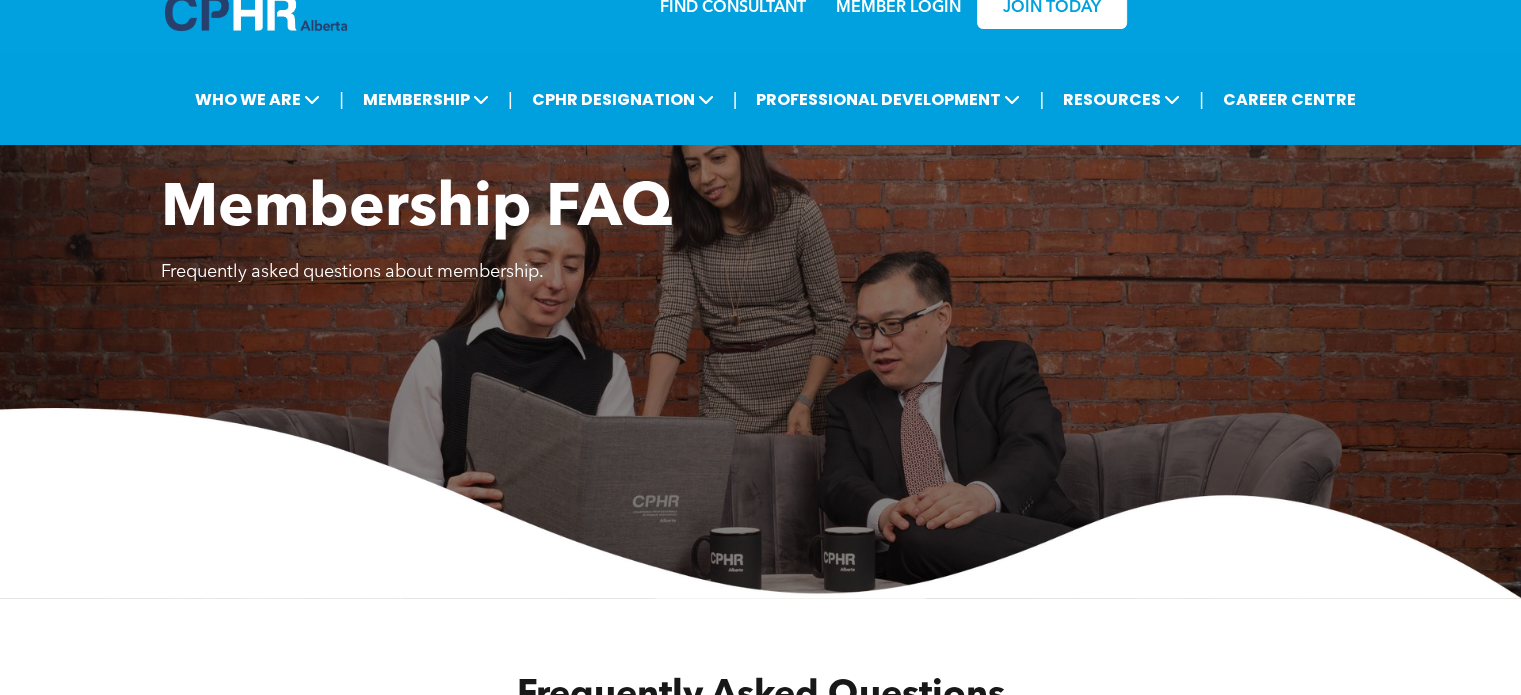 scroll, scrollTop: 0, scrollLeft: 0, axis: both 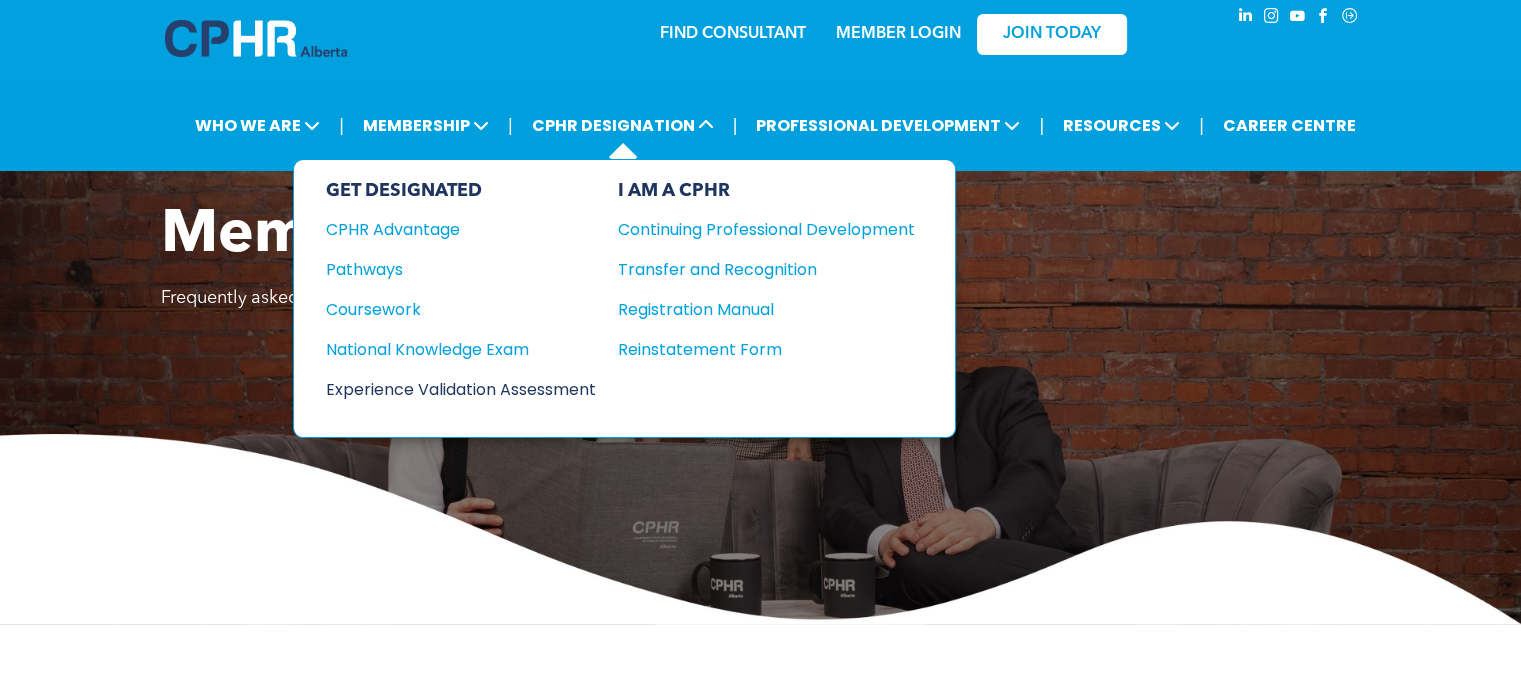 click on "Experience Validation Assessment" at bounding box center [447, 389] 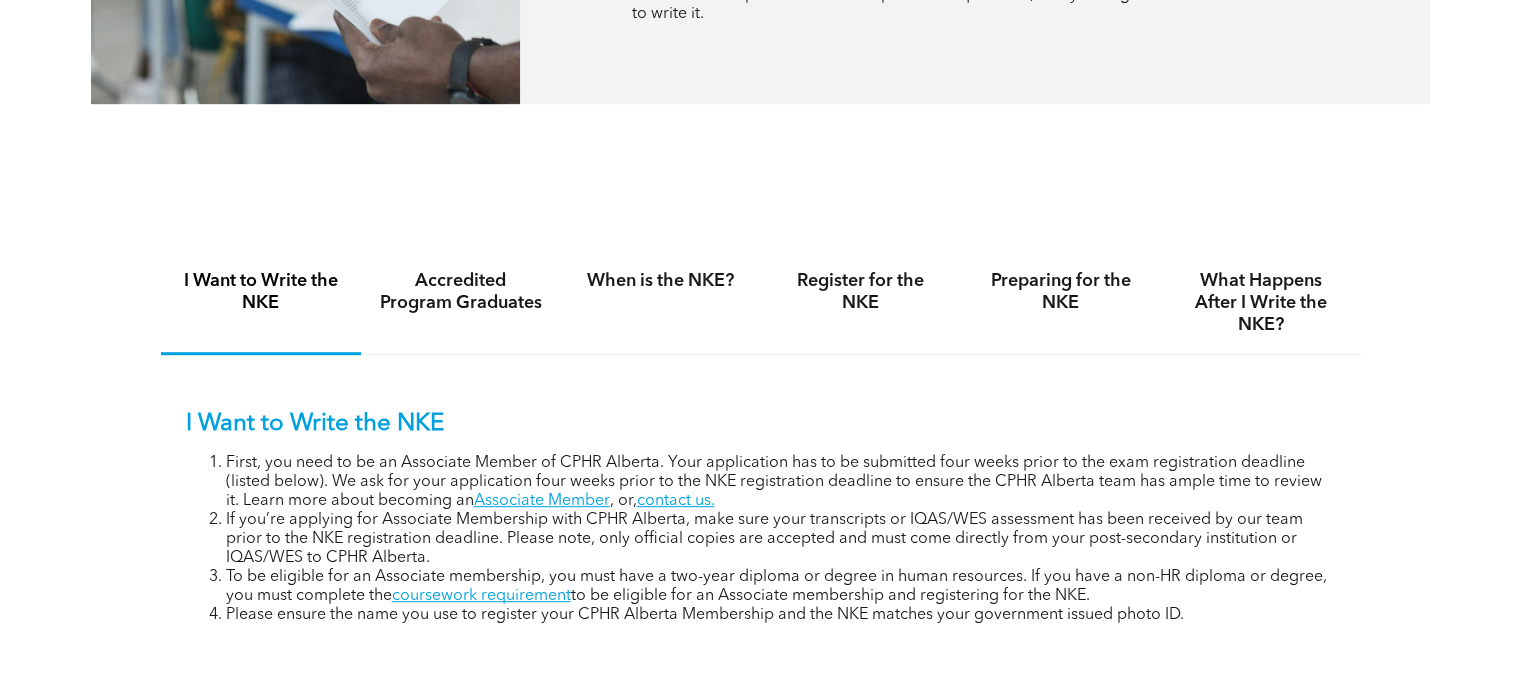 scroll, scrollTop: 1224, scrollLeft: 0, axis: vertical 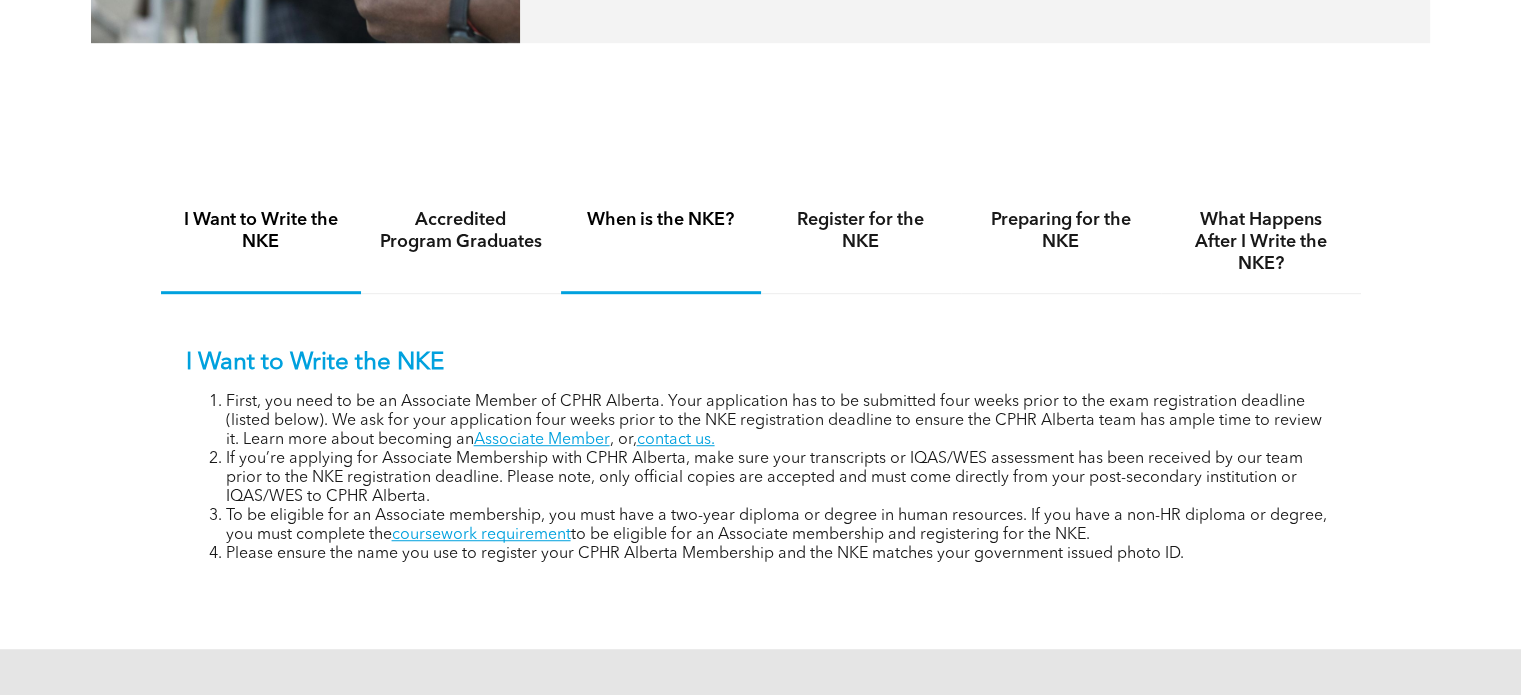 click on "When is the NKE?" at bounding box center [661, 242] 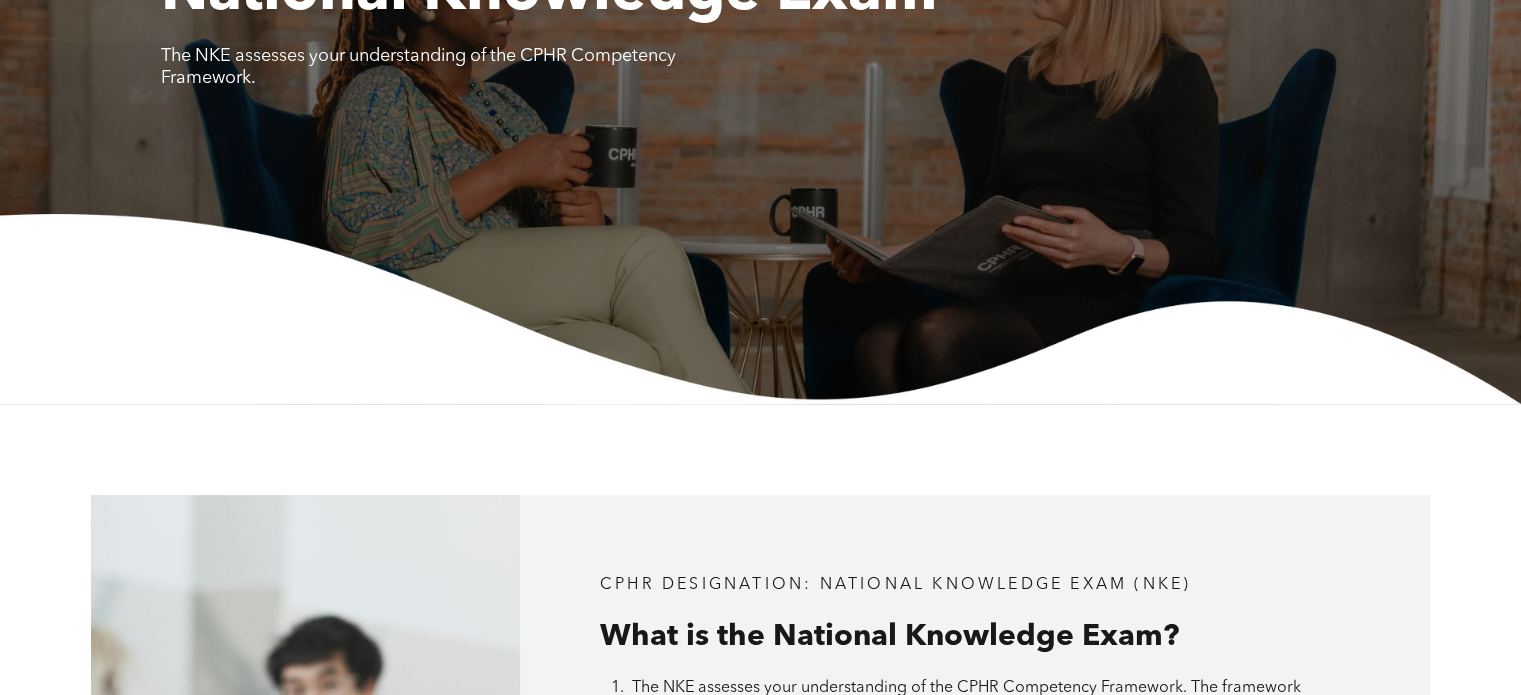 scroll, scrollTop: 0, scrollLeft: 0, axis: both 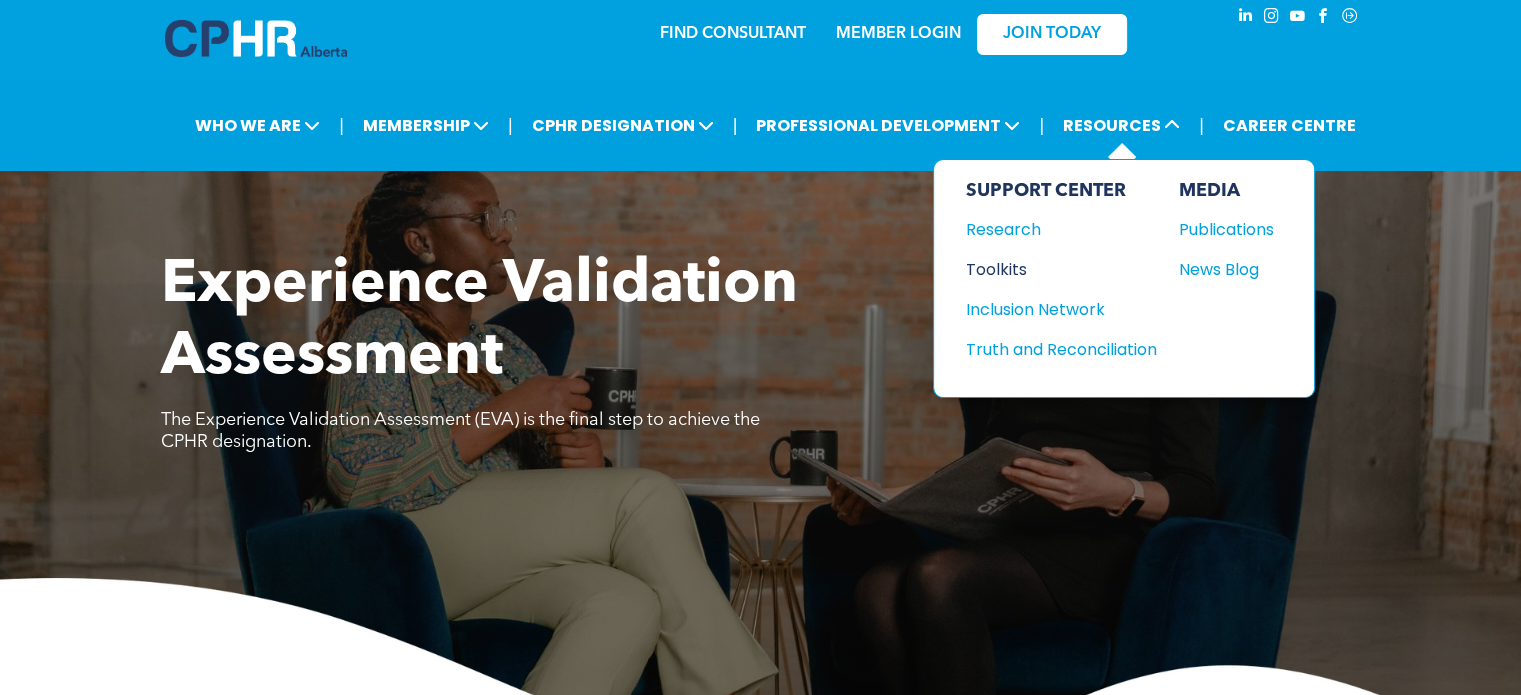 click on "Toolkits" at bounding box center [1052, 269] 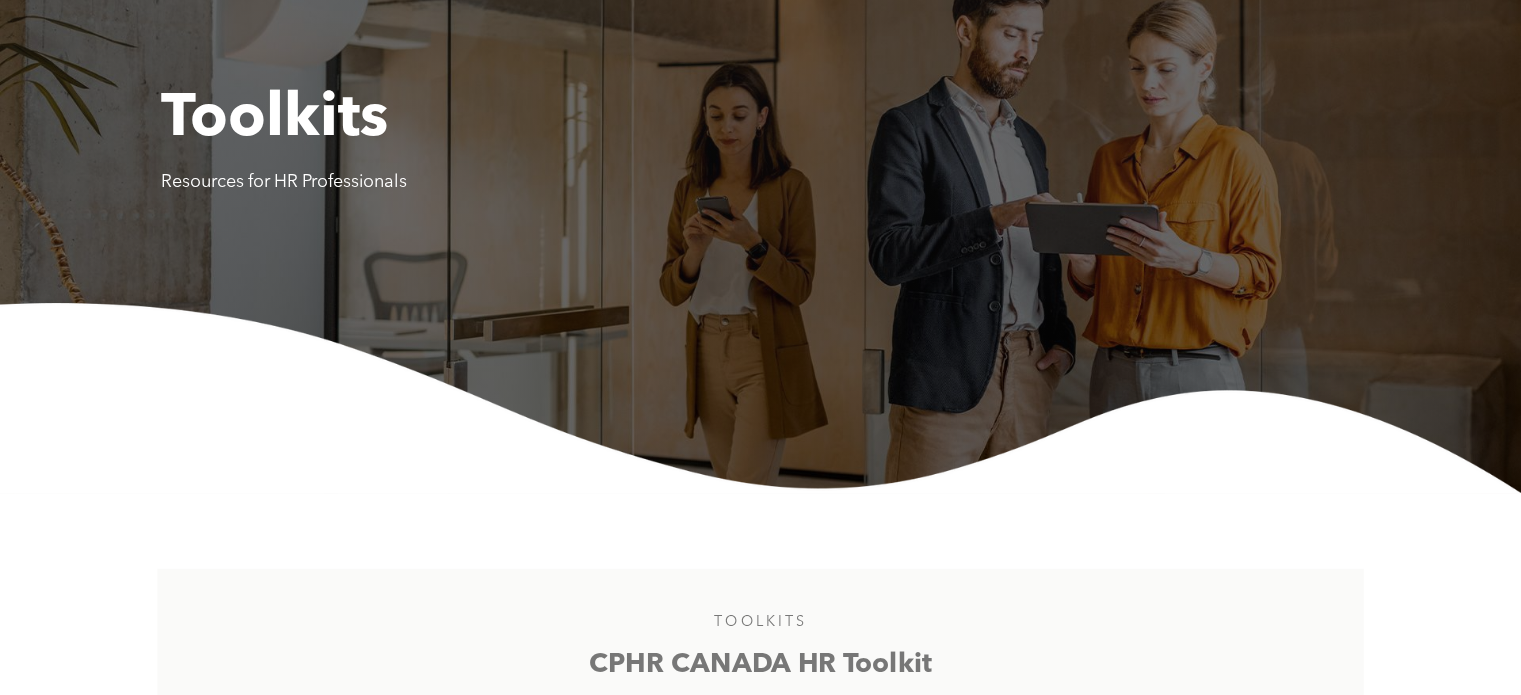 scroll, scrollTop: 0, scrollLeft: 0, axis: both 